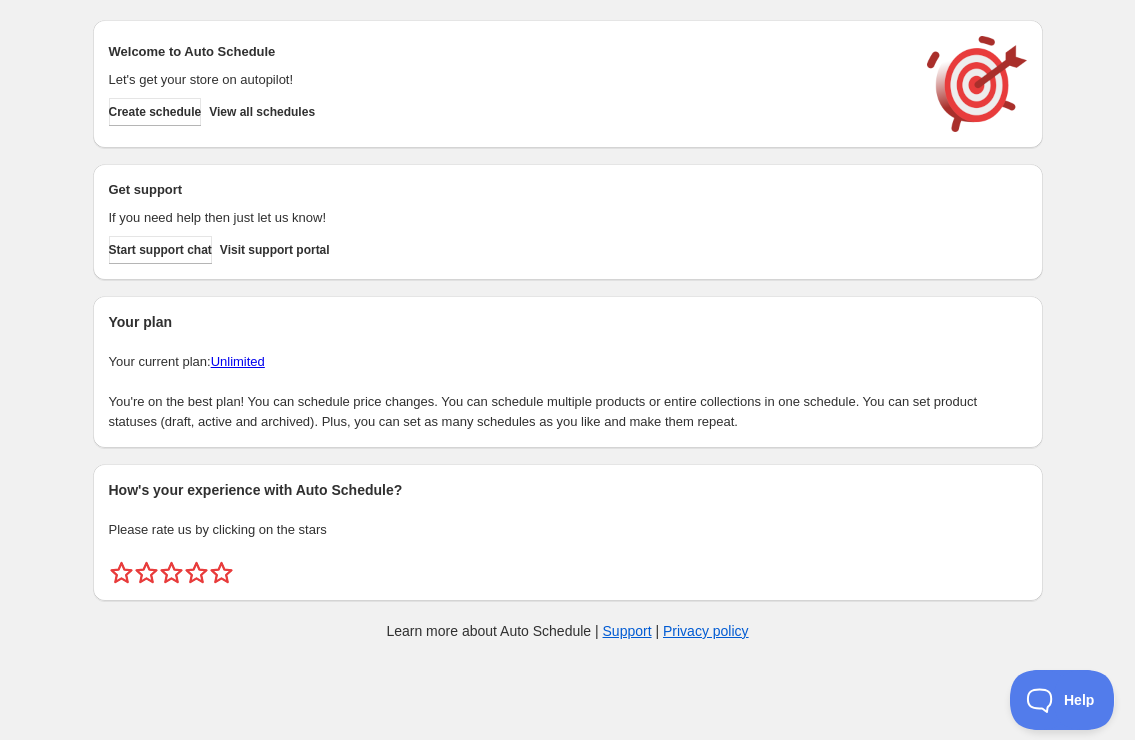 scroll, scrollTop: 0, scrollLeft: 0, axis: both 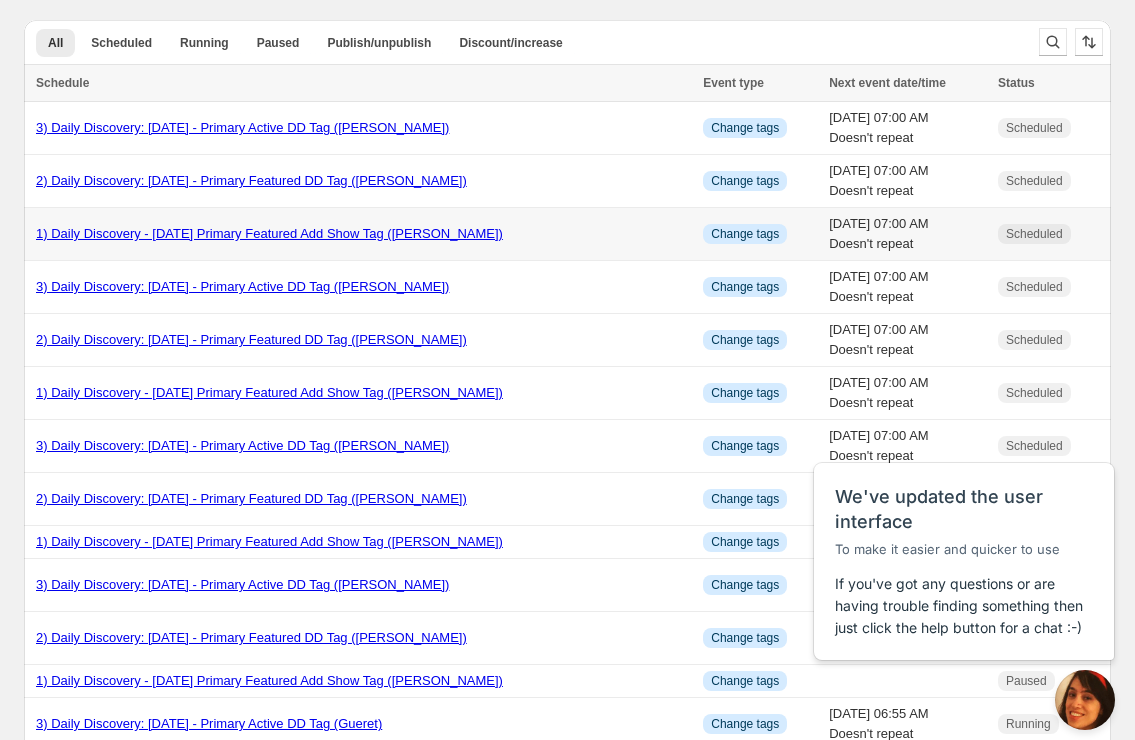click on "1) Daily Discovery - [DATE] Primary Featured Add Show Tag ([PERSON_NAME])" at bounding box center (269, 233) 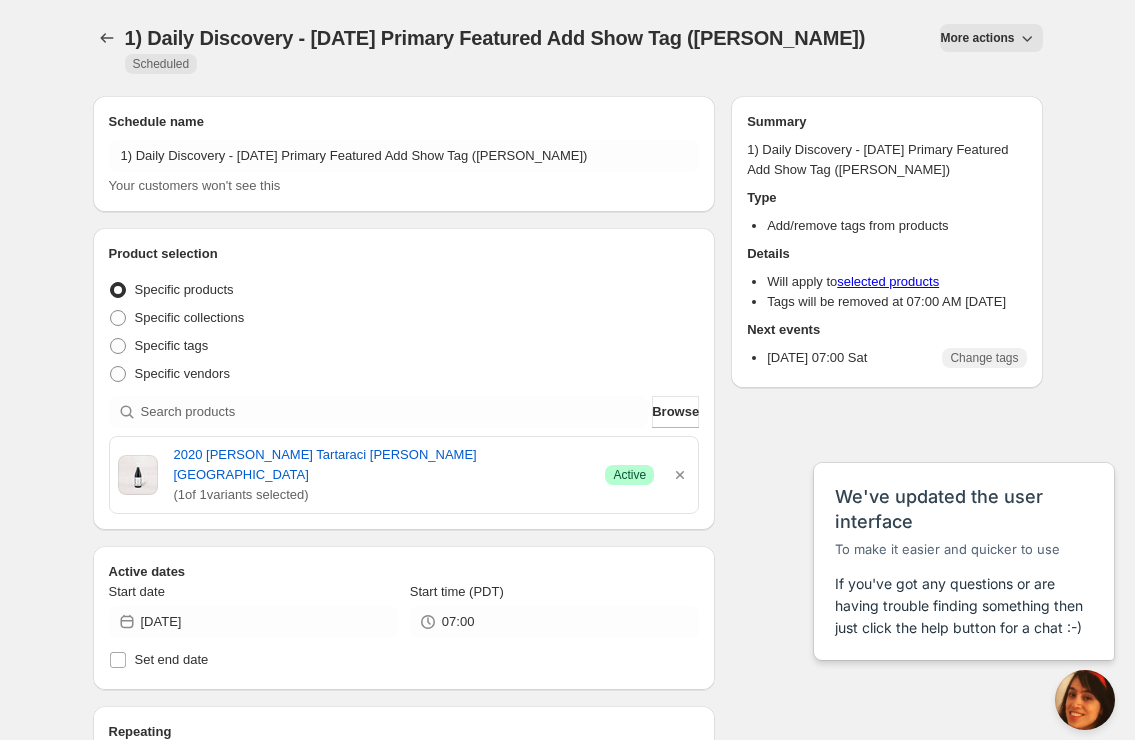 click on "More actions" at bounding box center (977, 38) 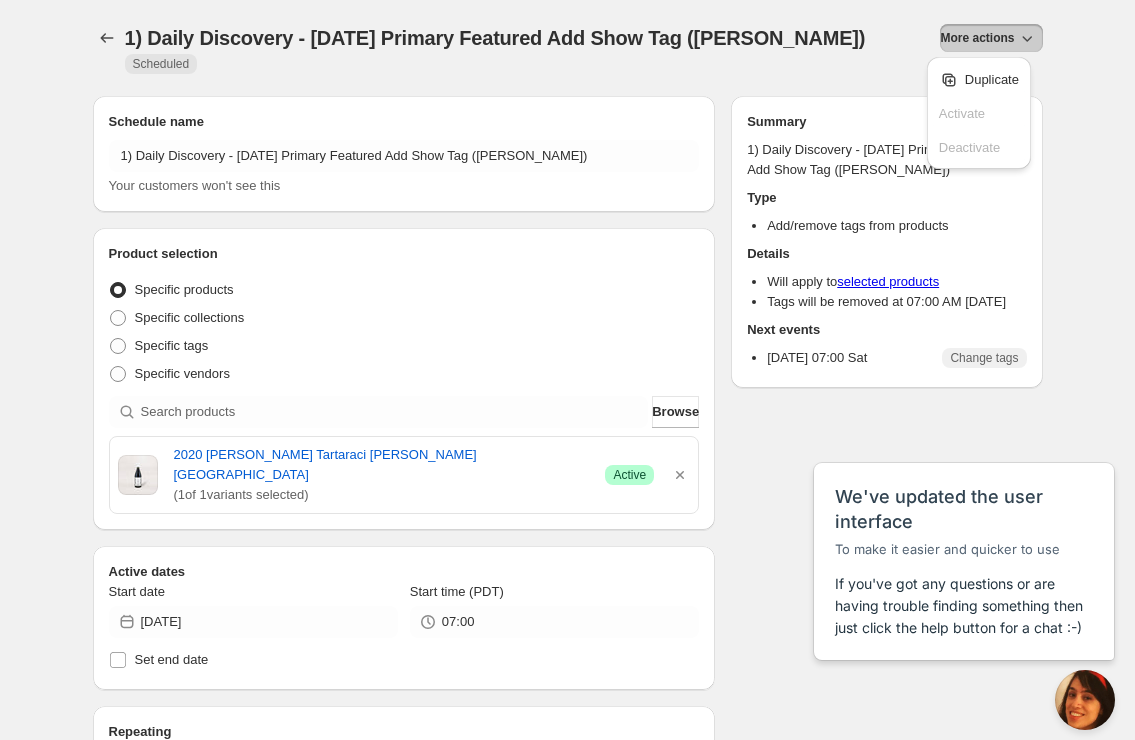 click on "Duplicate" at bounding box center [992, 79] 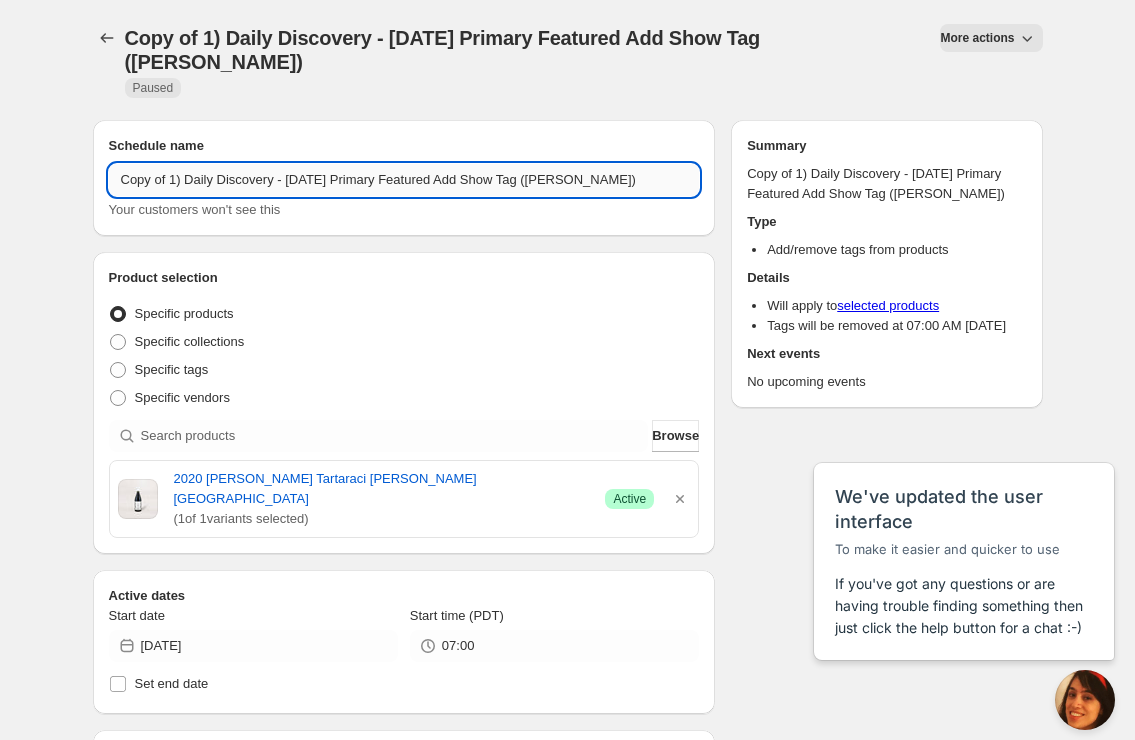 click on "Copy of 1) Daily Discovery - [DATE] Primary Featured Add Show Tag ([PERSON_NAME])" at bounding box center (404, 180) 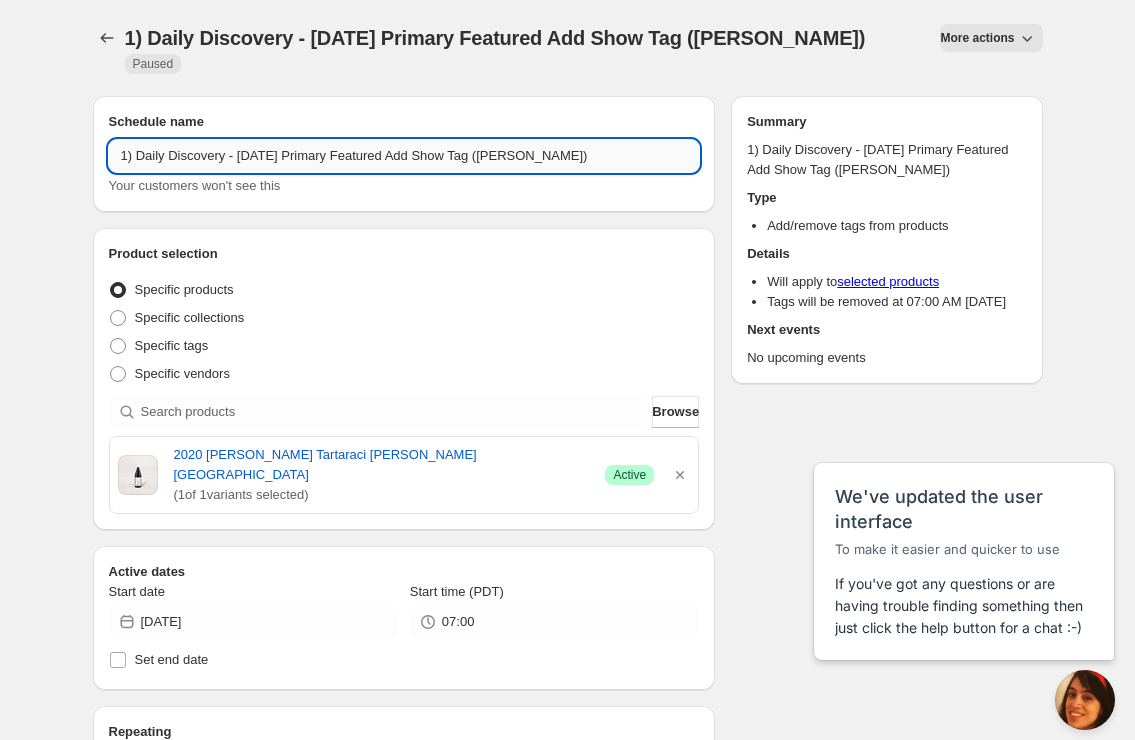 click on "1) Daily Discovery - [DATE] Primary Featured Add Show Tag ([PERSON_NAME])" at bounding box center (404, 156) 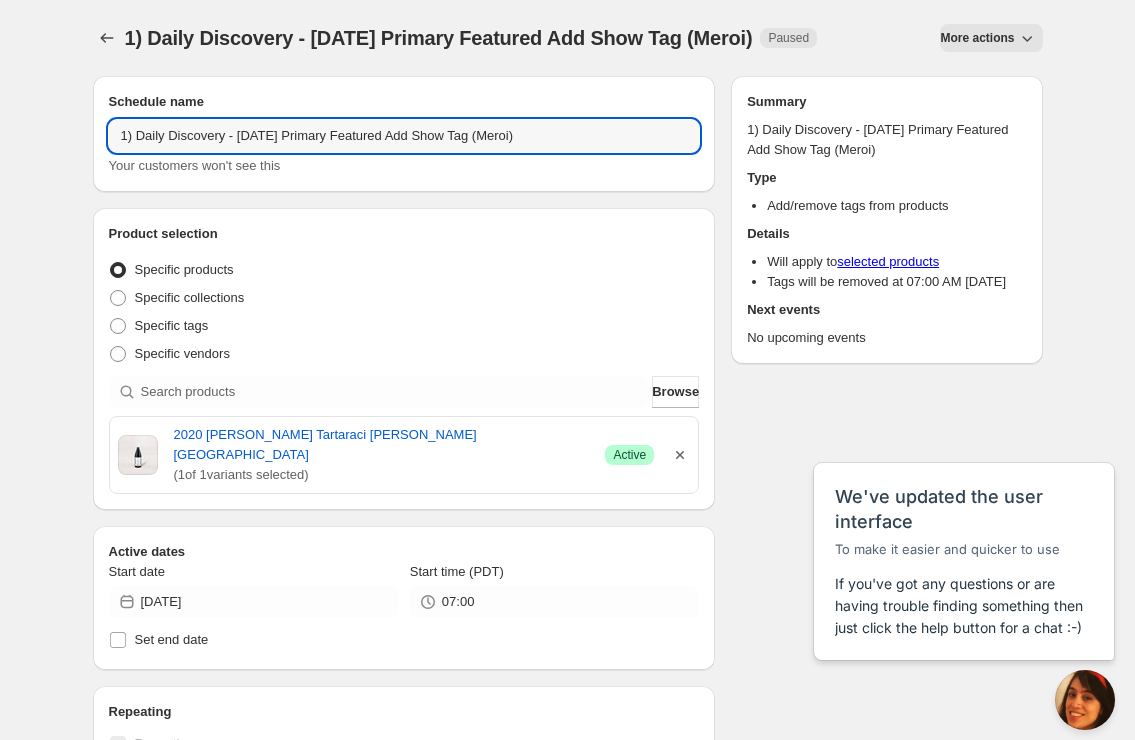 type on "1) Daily Discovery - [DATE] Primary Featured Add Show Tag (Meroi)" 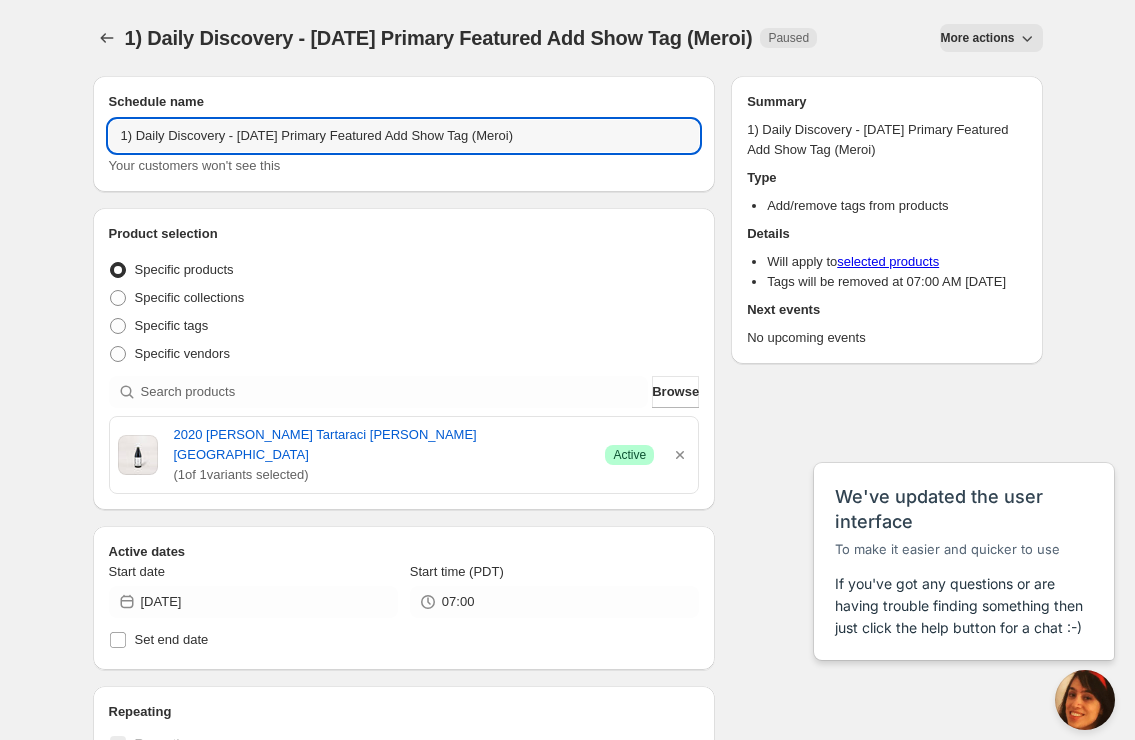 click 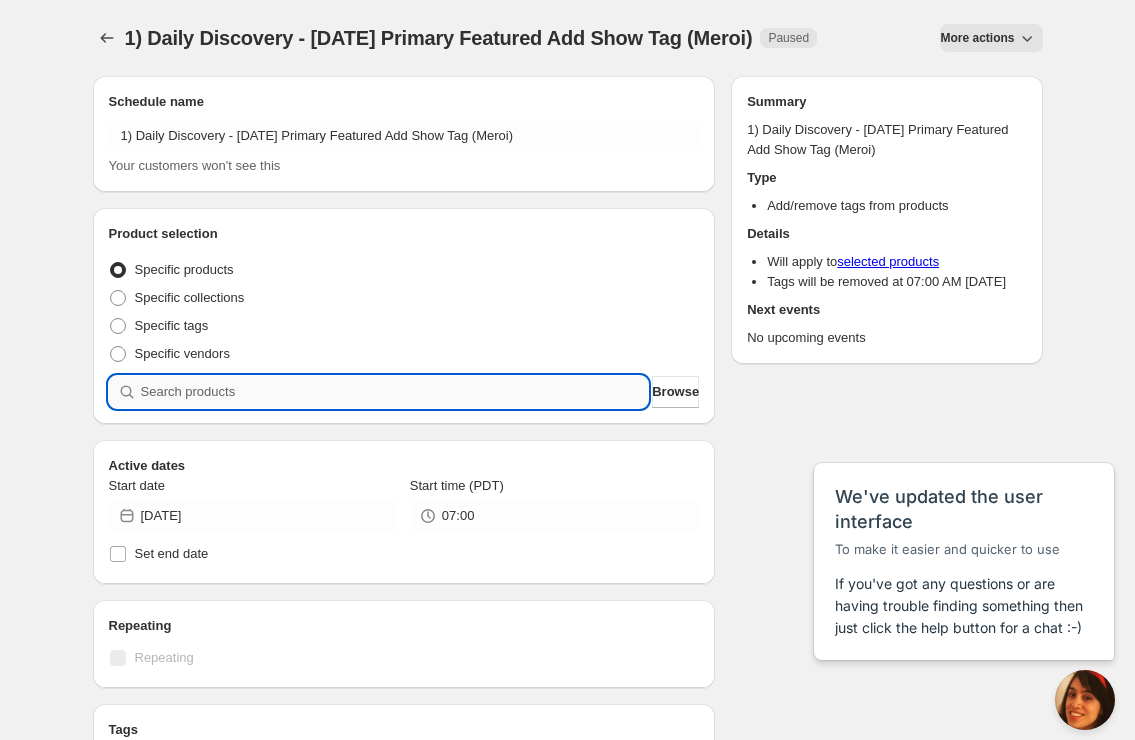click at bounding box center [395, 392] 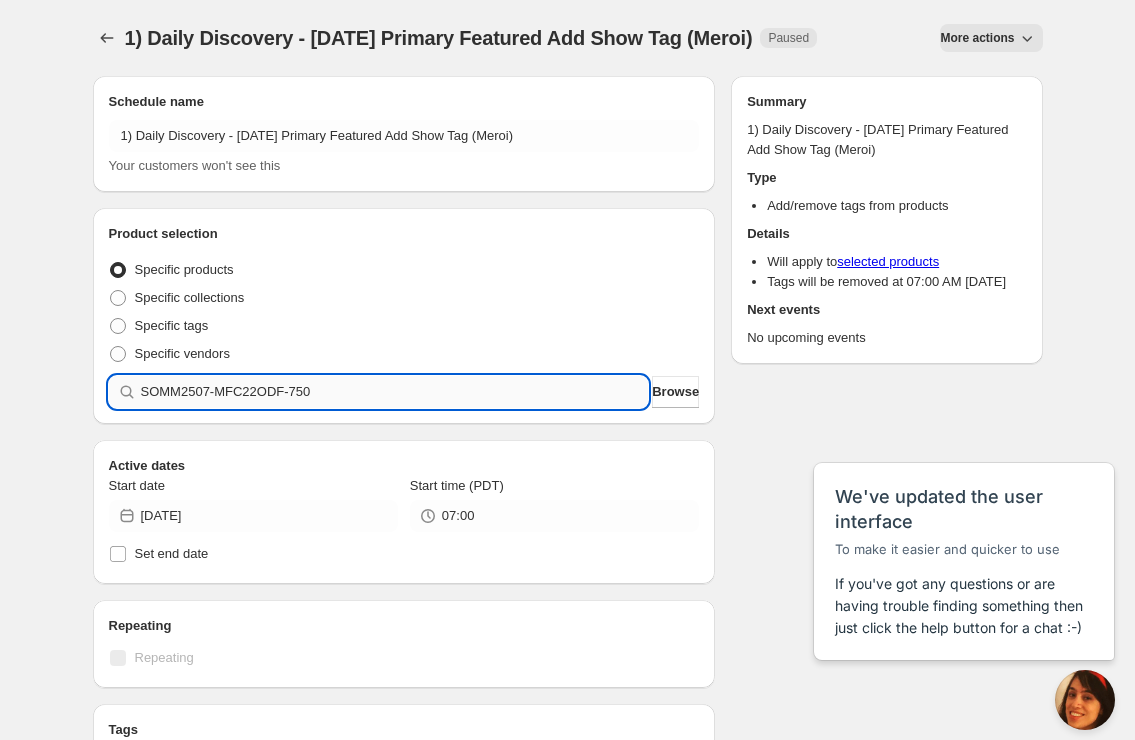 type 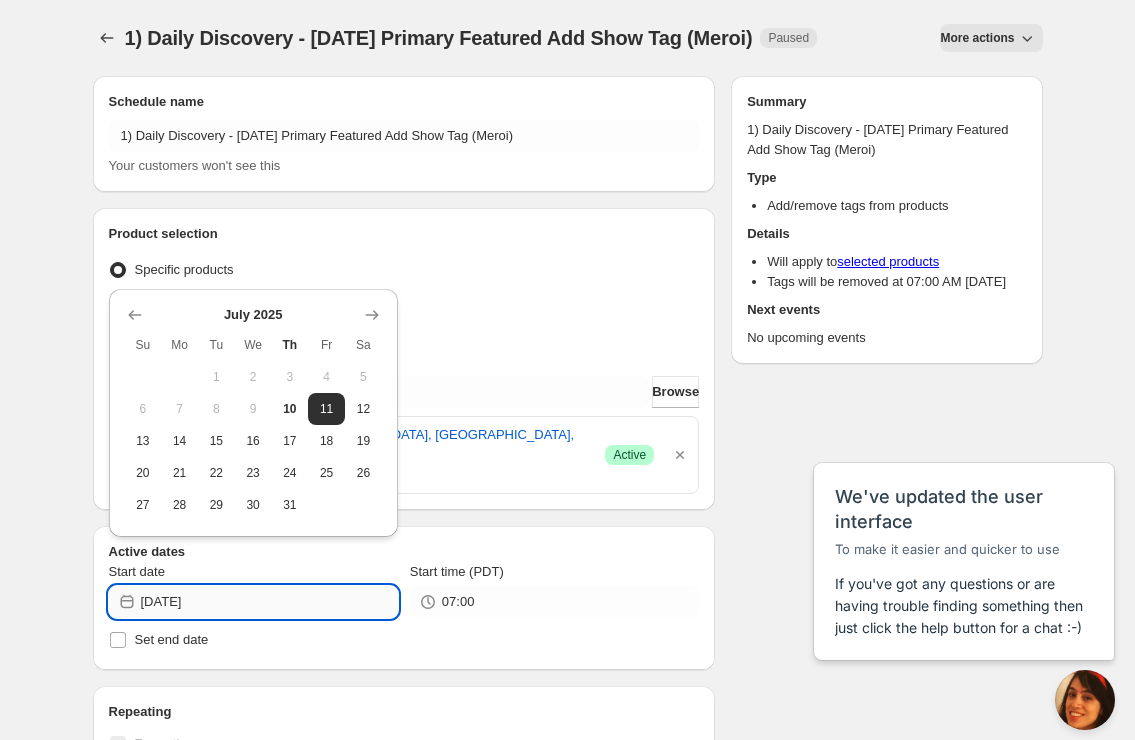 click on "[DATE]" at bounding box center [269, 602] 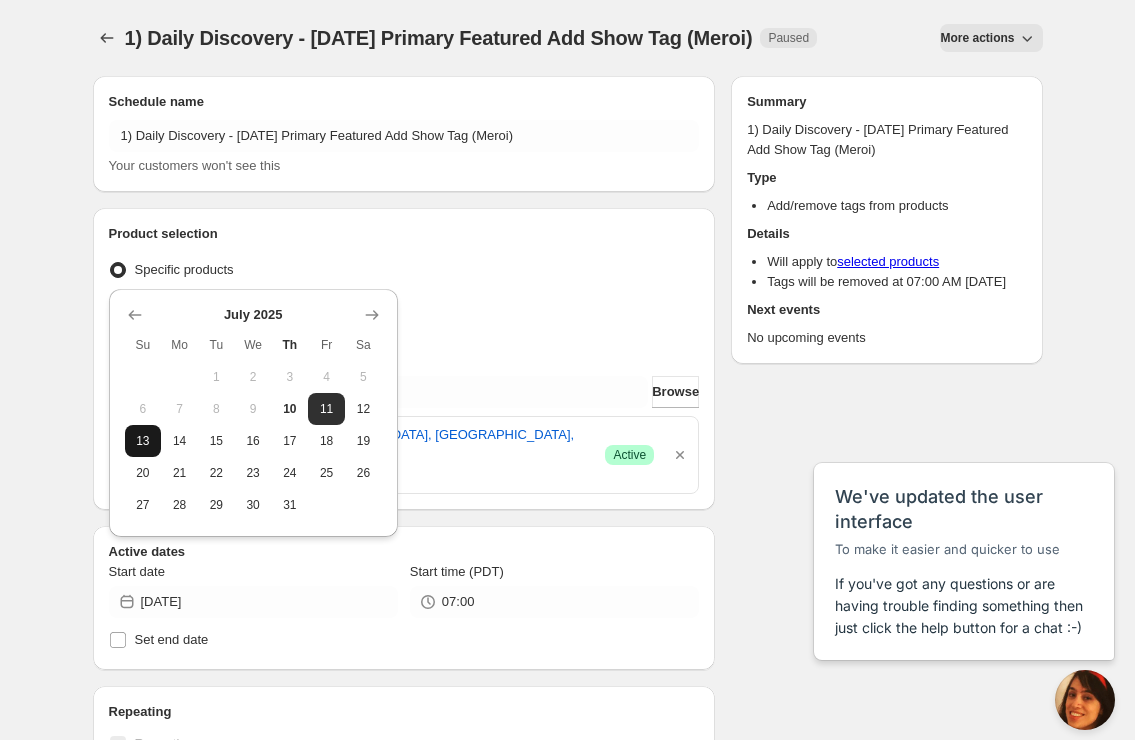 click on "13" at bounding box center (143, 441) 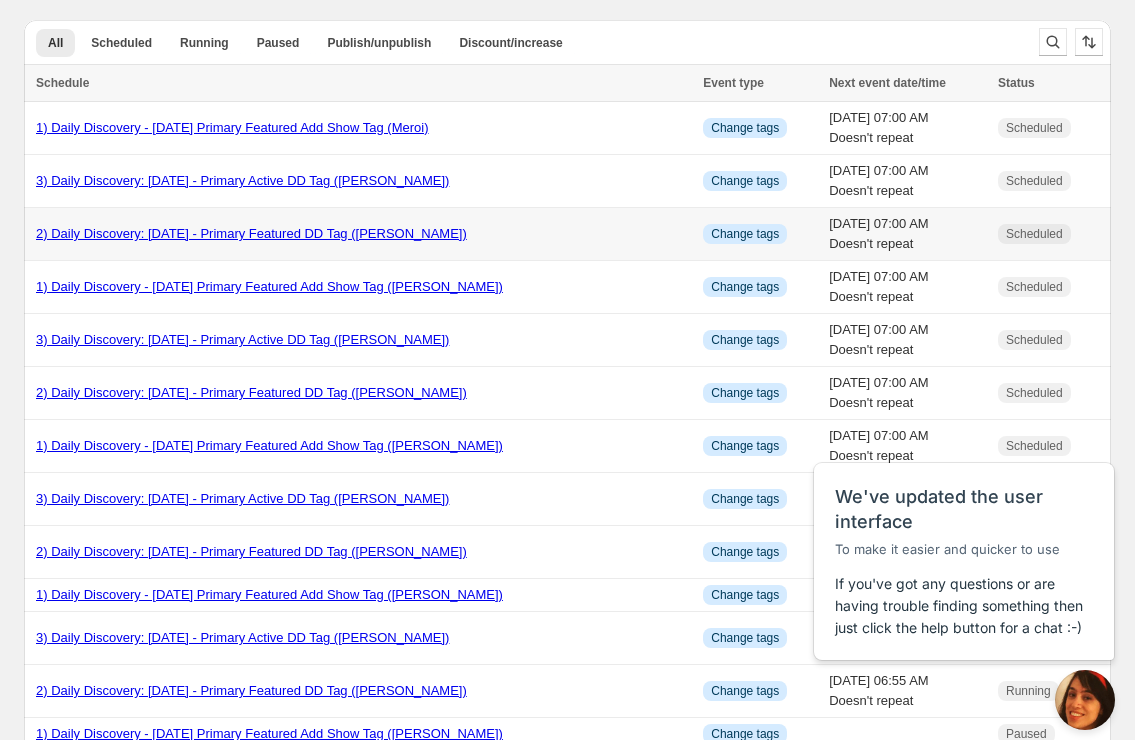 click on "2) Daily Discovery: [DATE] - Primary Featured DD Tag ([PERSON_NAME])" at bounding box center [251, 233] 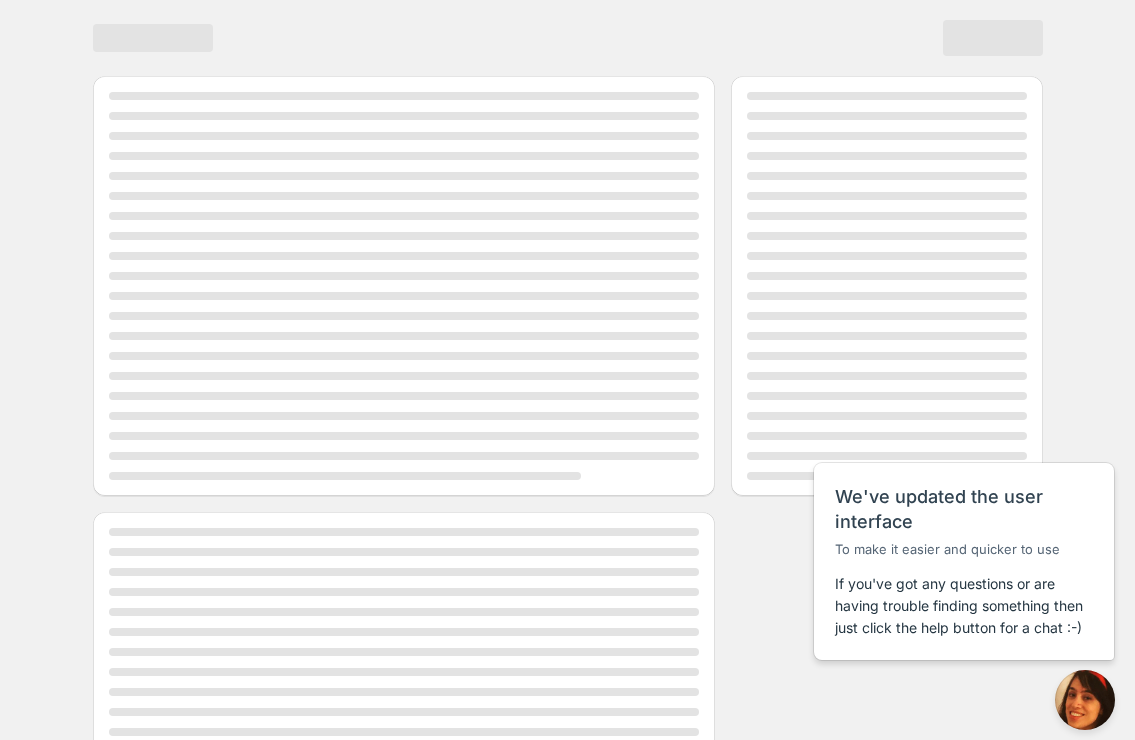 scroll, scrollTop: 11, scrollLeft: 0, axis: vertical 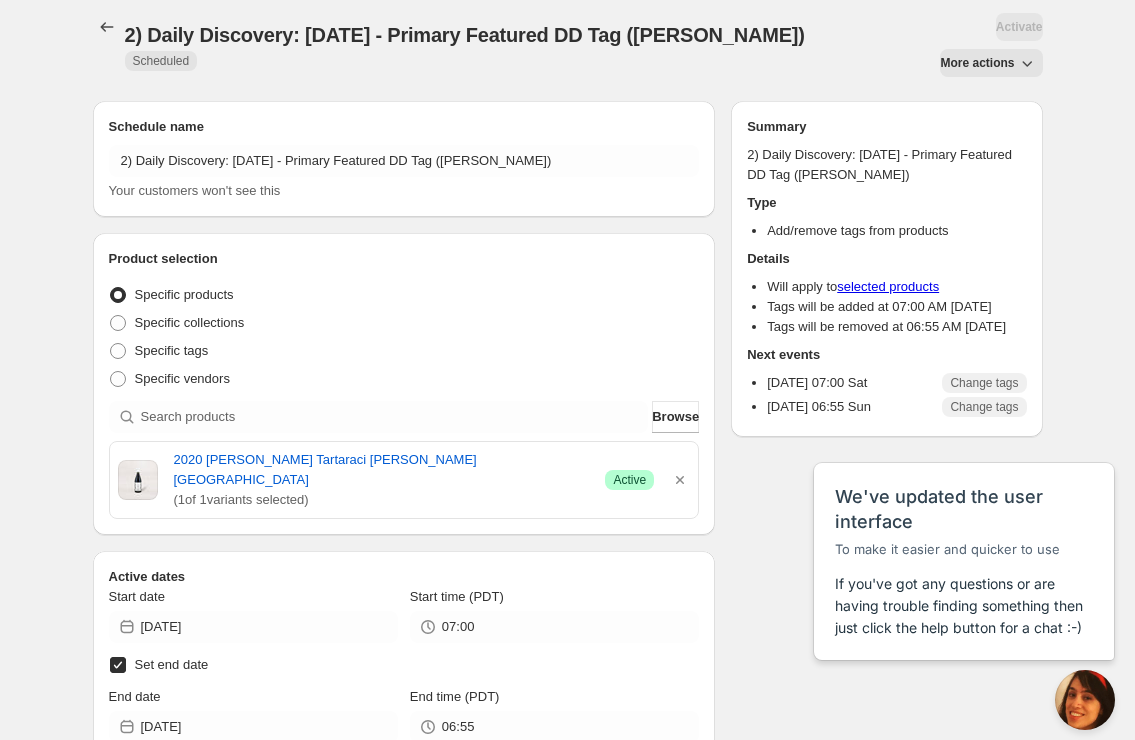 click on "More actions" at bounding box center (977, 63) 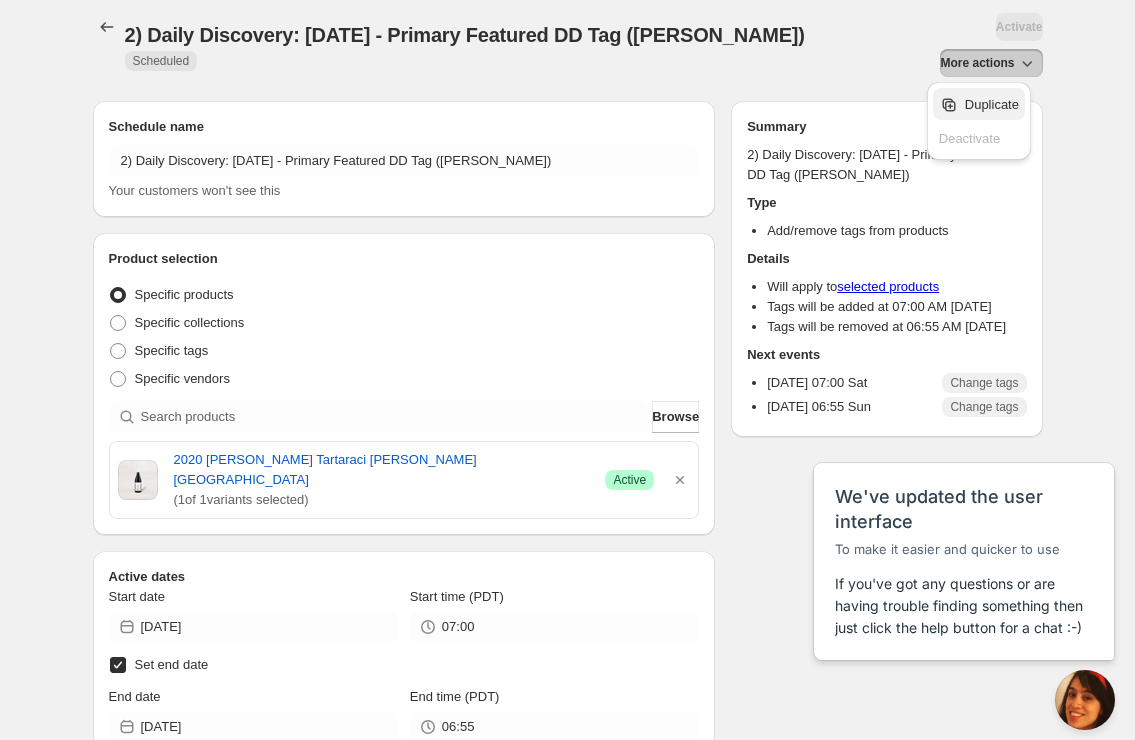 click on "Duplicate" at bounding box center [992, 104] 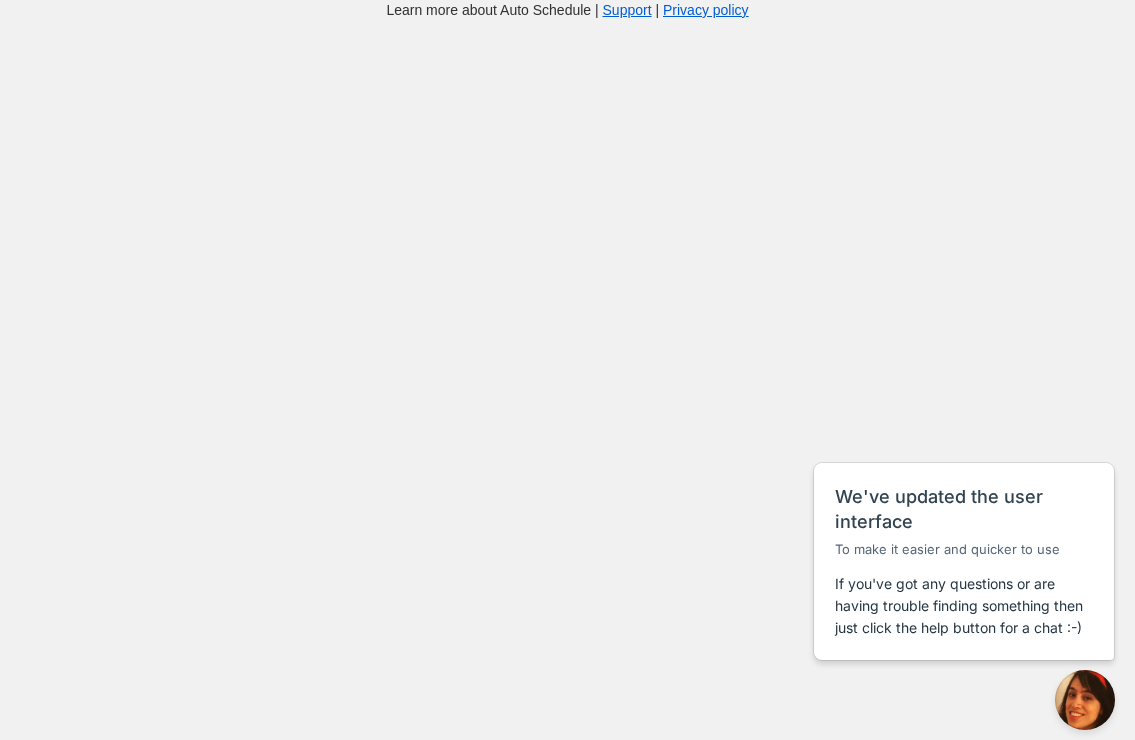 scroll, scrollTop: 11, scrollLeft: 0, axis: vertical 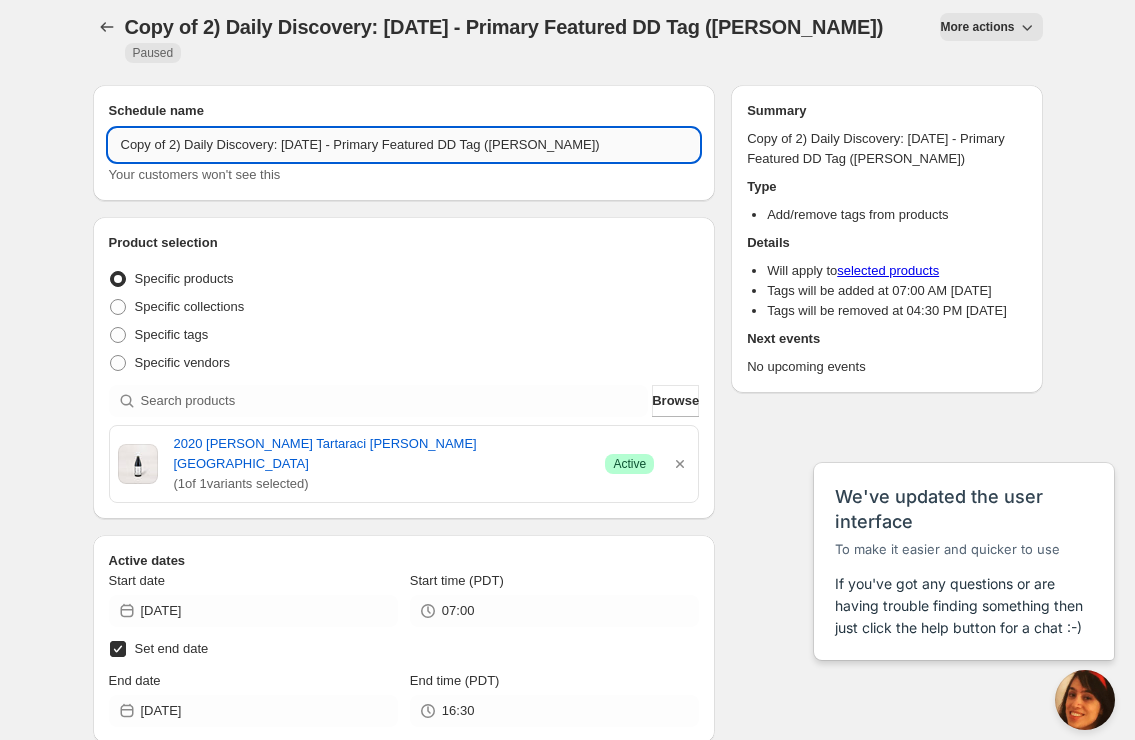 click on "Copy of 2) Daily Discovery: [DATE] - Primary Featured DD Tag ([PERSON_NAME])" at bounding box center [404, 145] 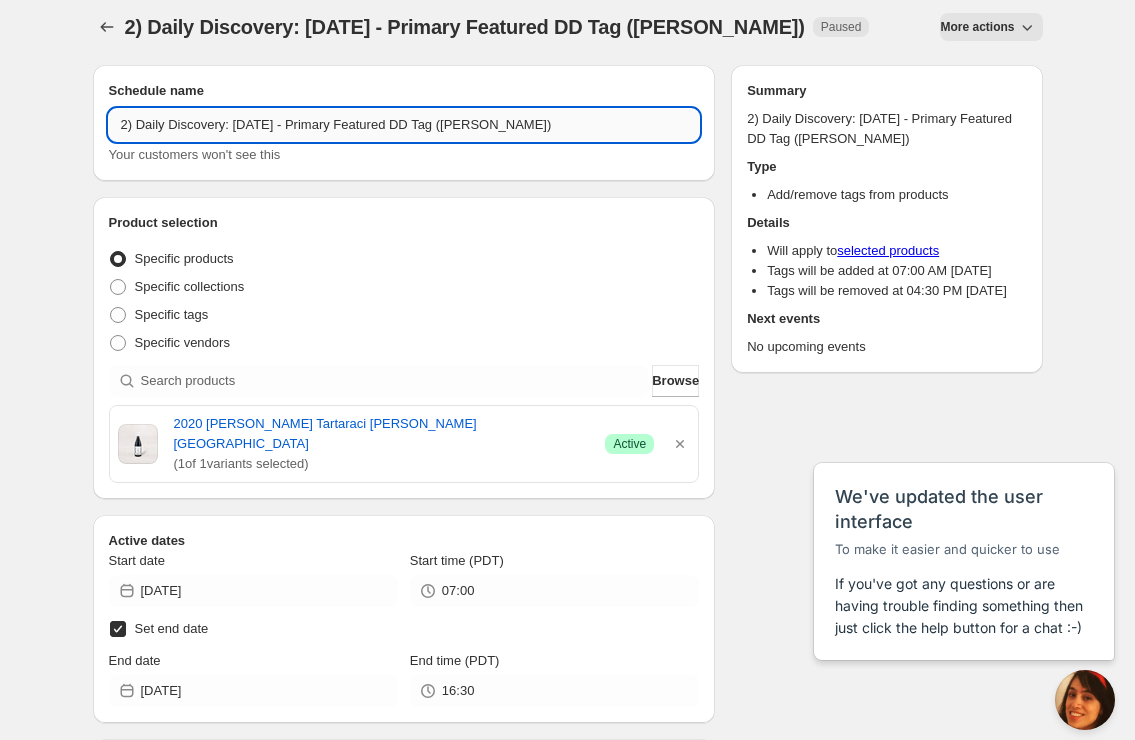 click on "2) Daily Discovery: [DATE] - Primary Featured DD Tag ([PERSON_NAME])" at bounding box center [404, 125] 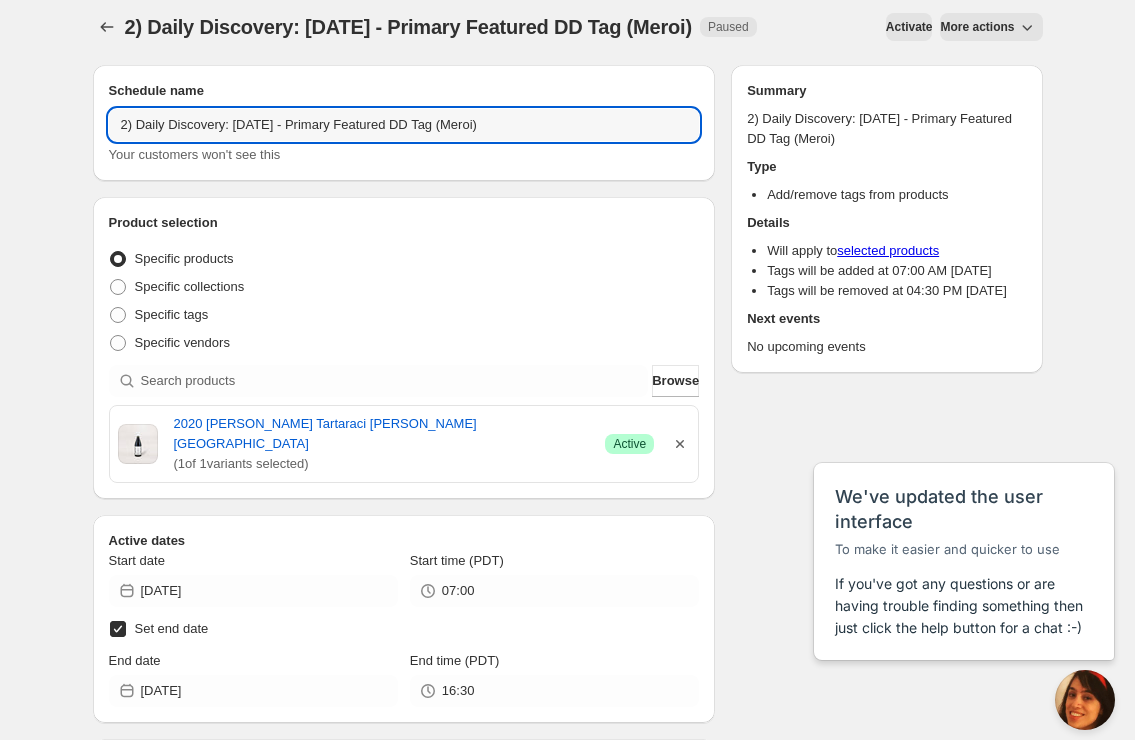 type on "2) Daily Discovery: [DATE] - Primary Featured DD Tag (Meroi)" 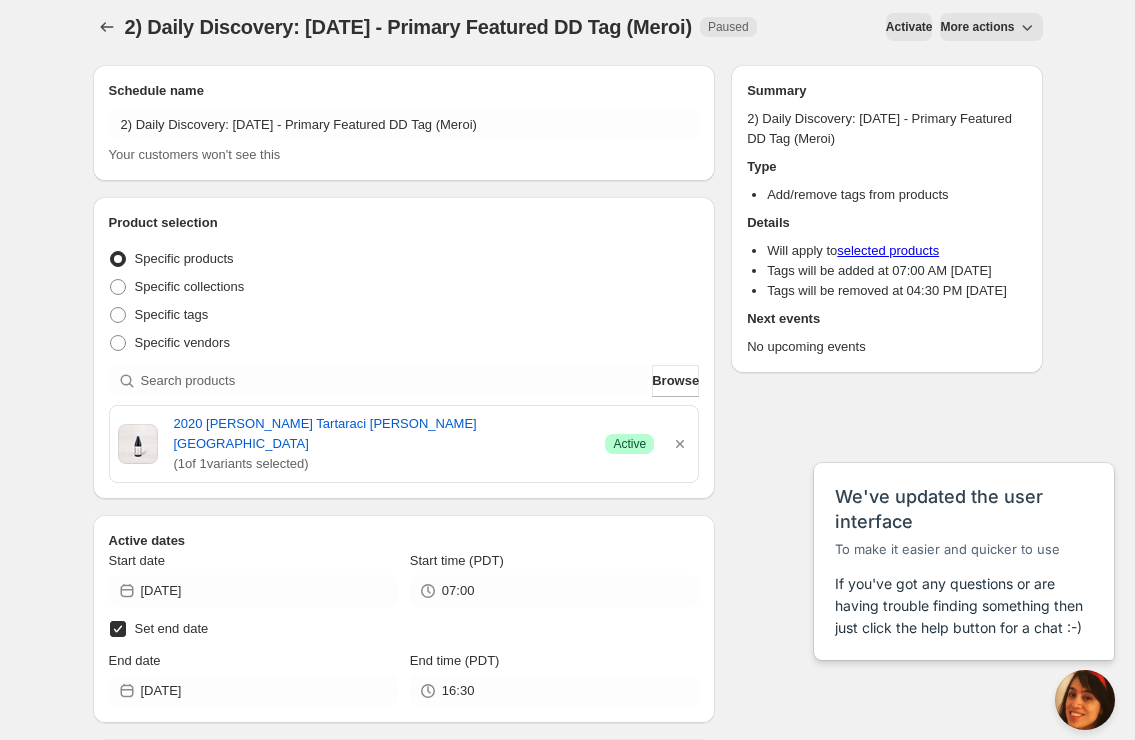 drag, startPoint x: 680, startPoint y: 434, endPoint x: 598, endPoint y: 419, distance: 83.360664 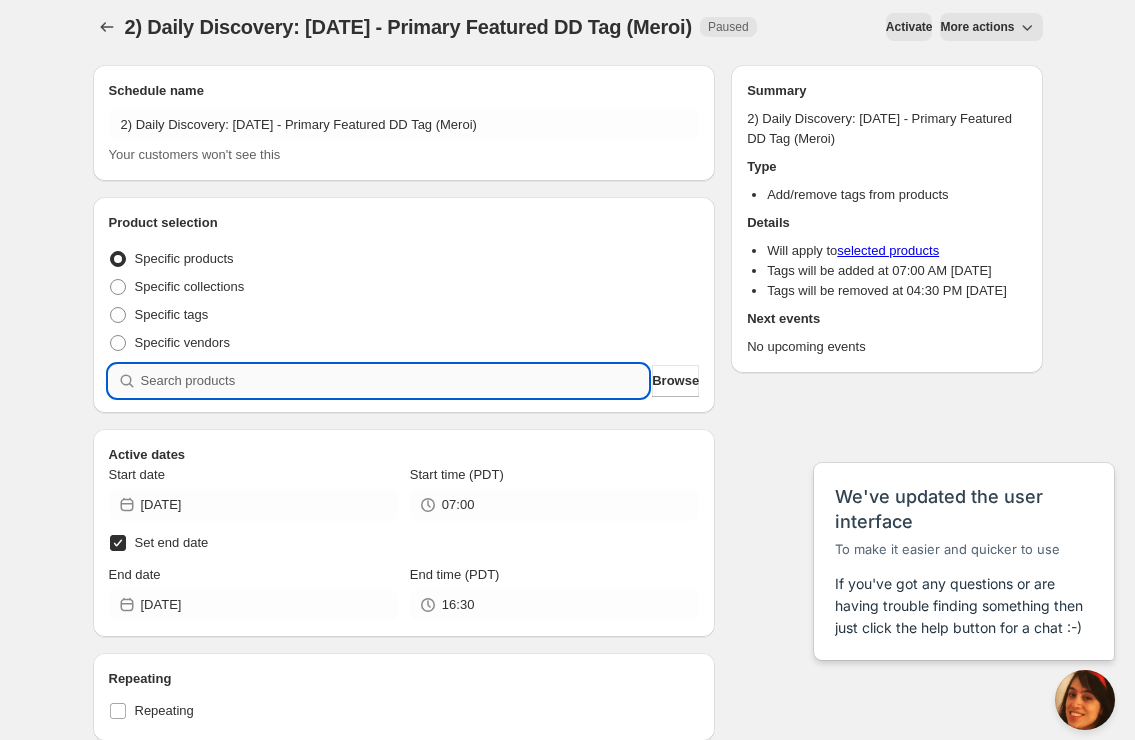 click at bounding box center [395, 381] 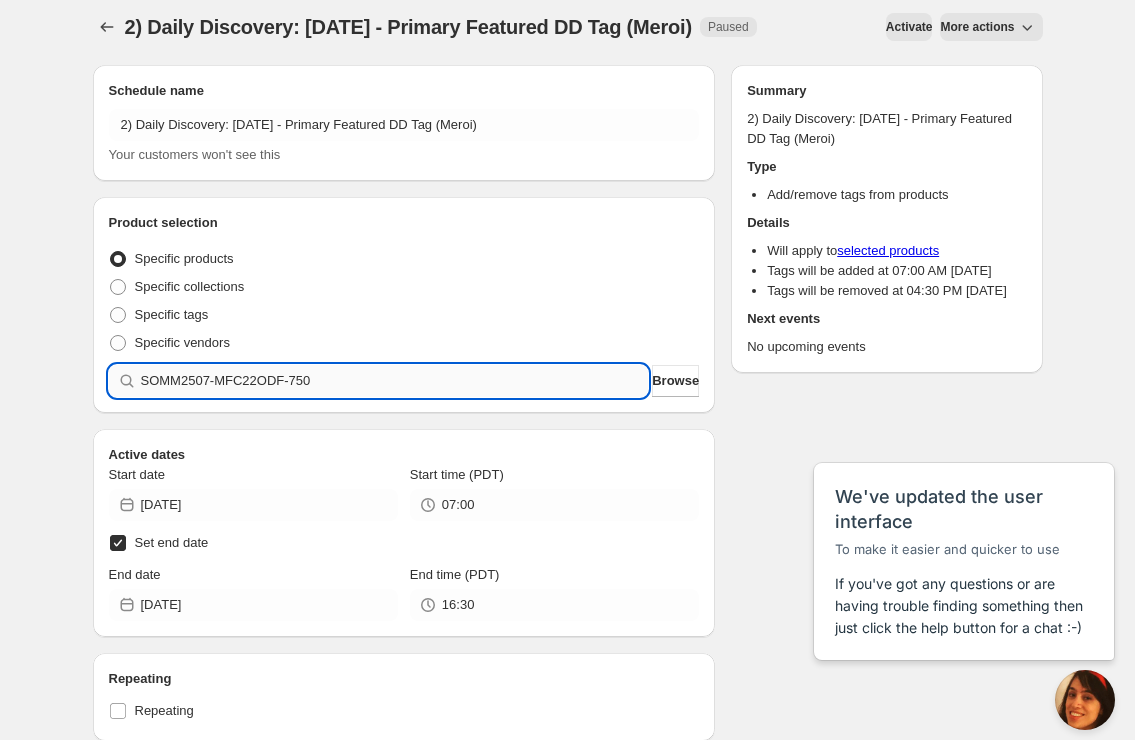 type 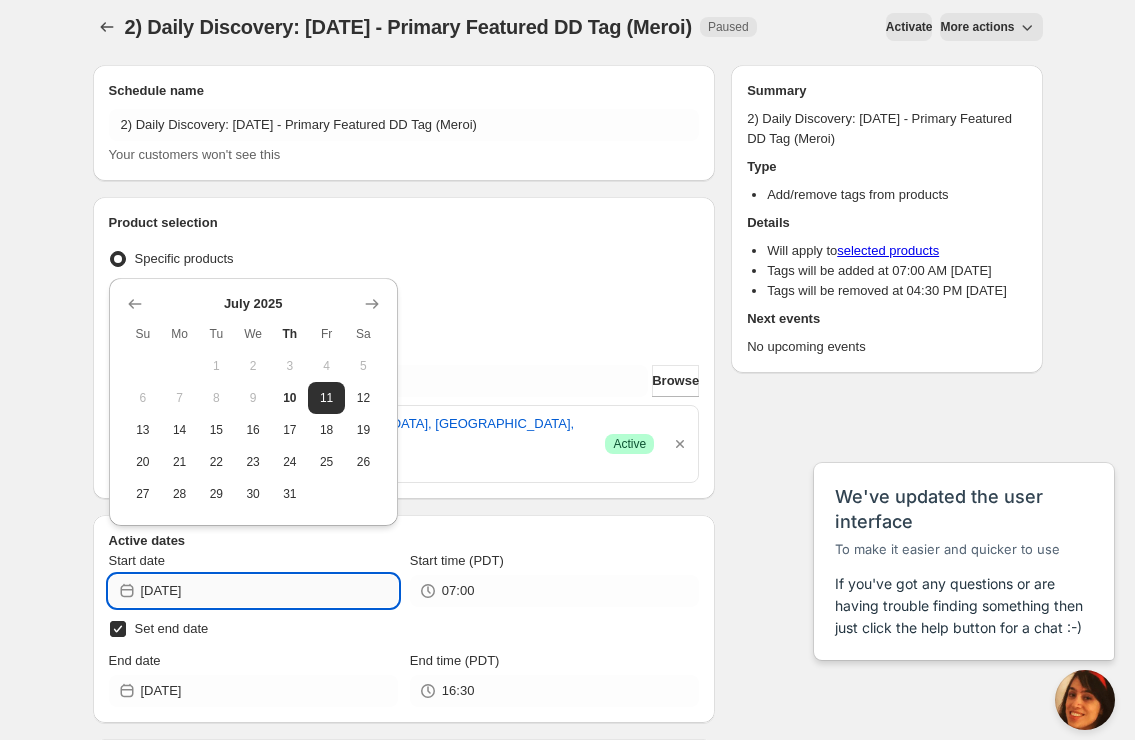 click on "[DATE]" at bounding box center [269, 591] 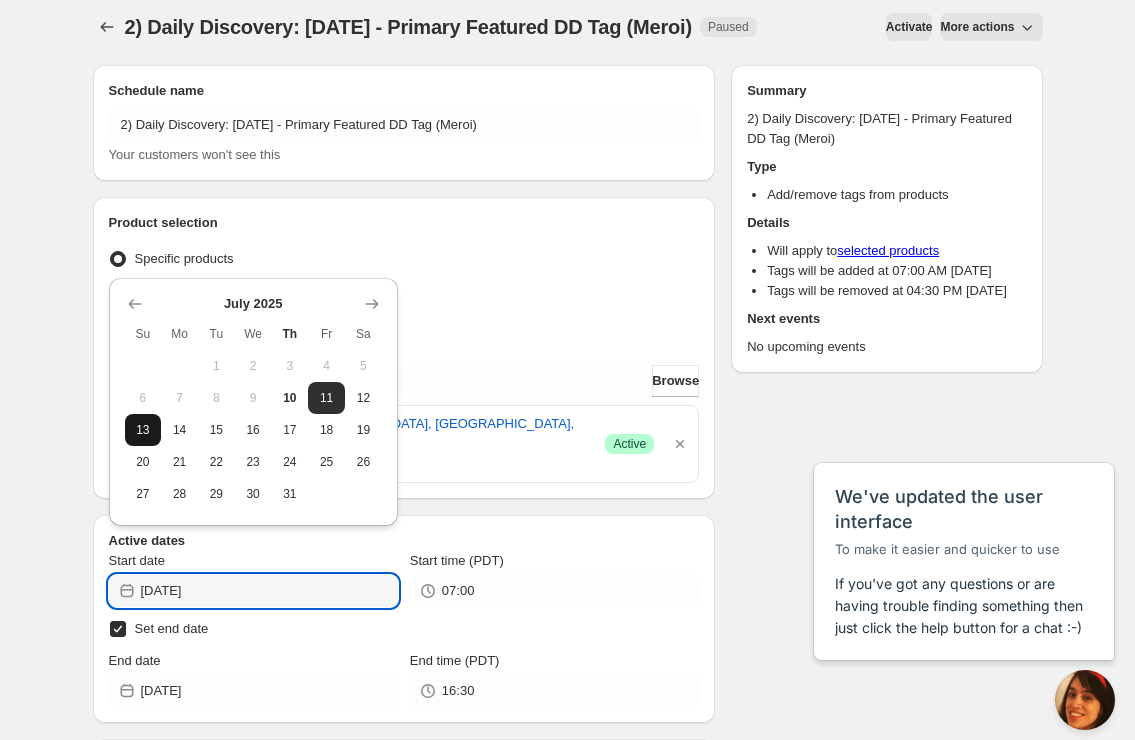 click on "13" at bounding box center (143, 430) 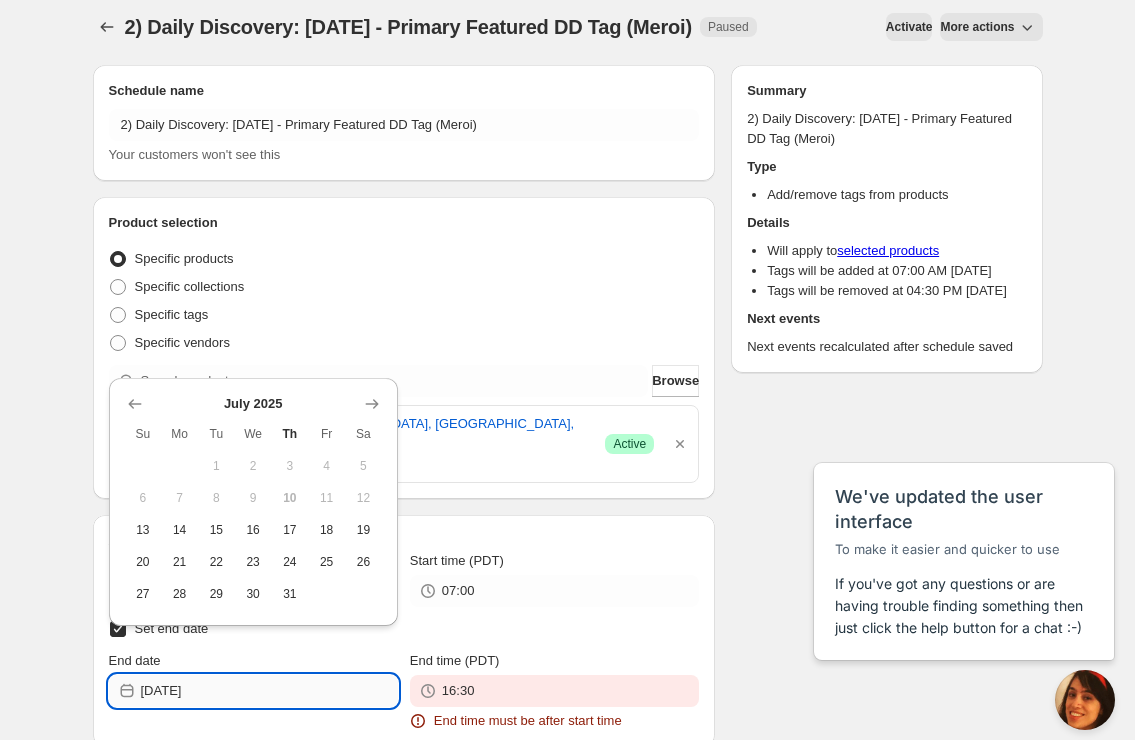 click on "[DATE]" at bounding box center (269, 691) 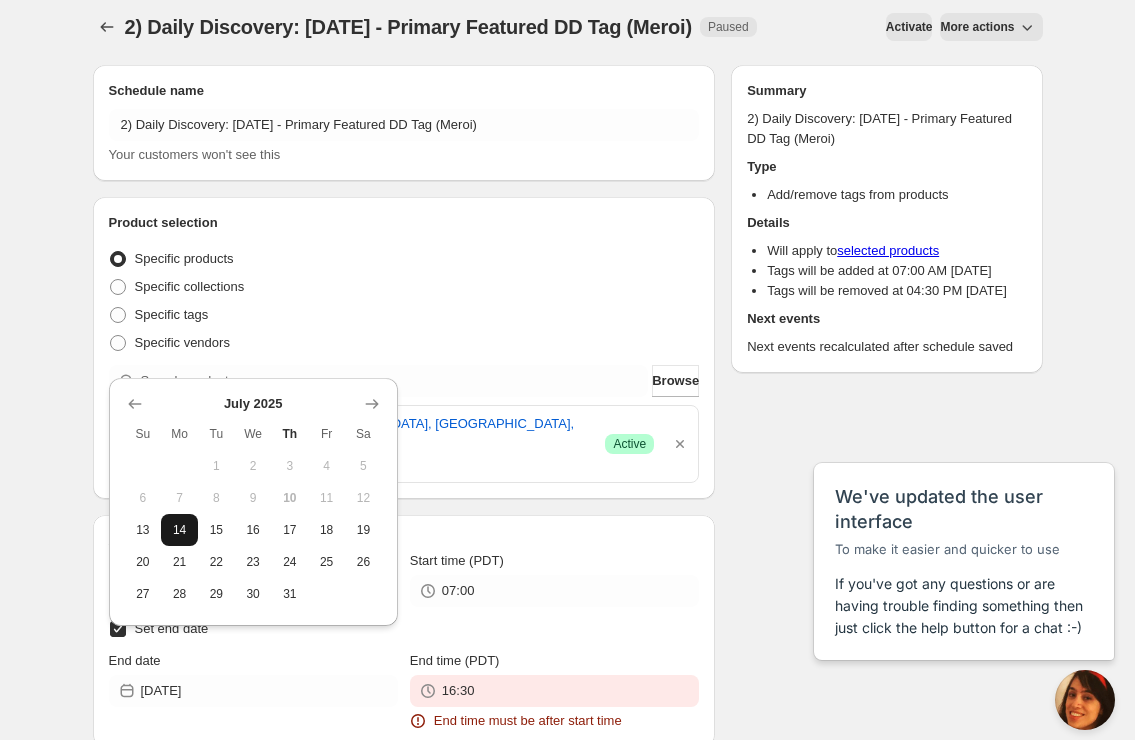 click on "14" at bounding box center [179, 530] 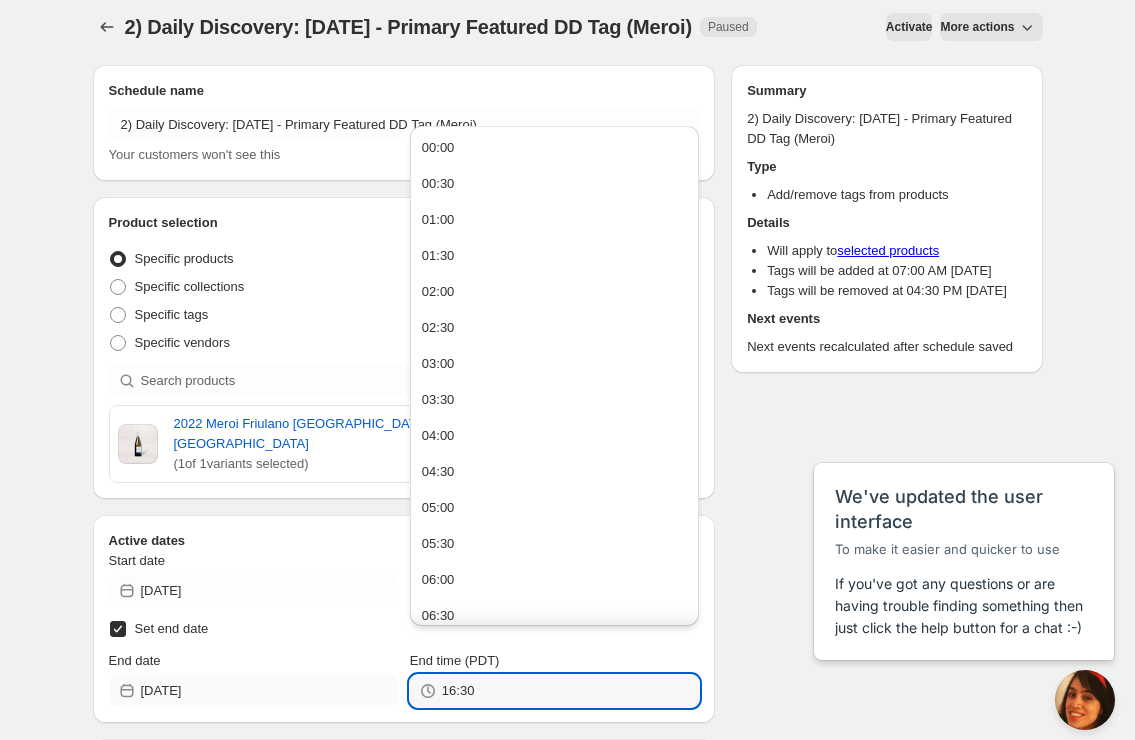 drag, startPoint x: 498, startPoint y: 672, endPoint x: 222, endPoint y: 657, distance: 276.40732 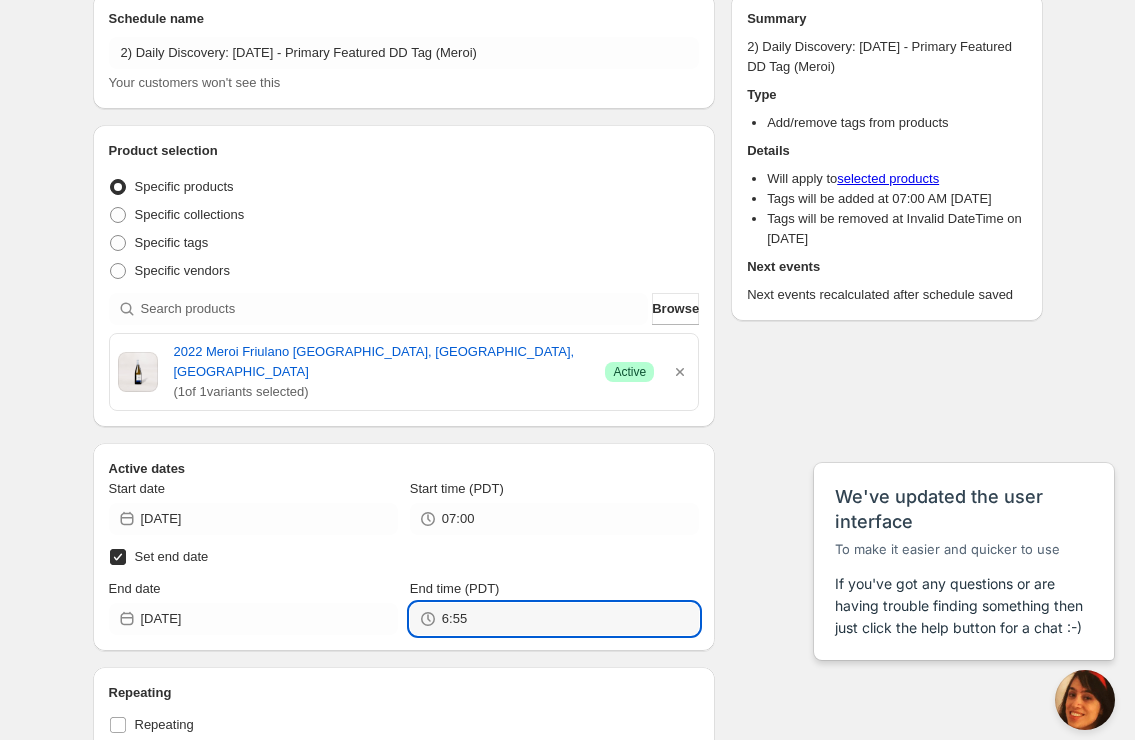 scroll, scrollTop: 60, scrollLeft: 0, axis: vertical 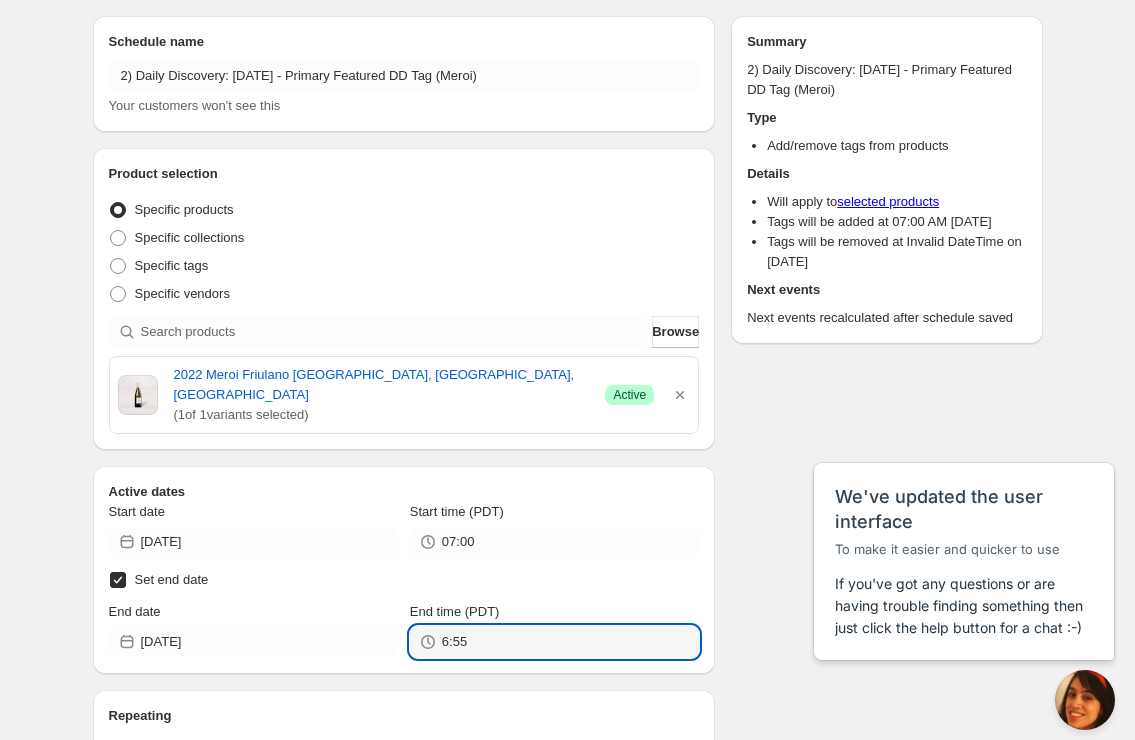 type on "06:55" 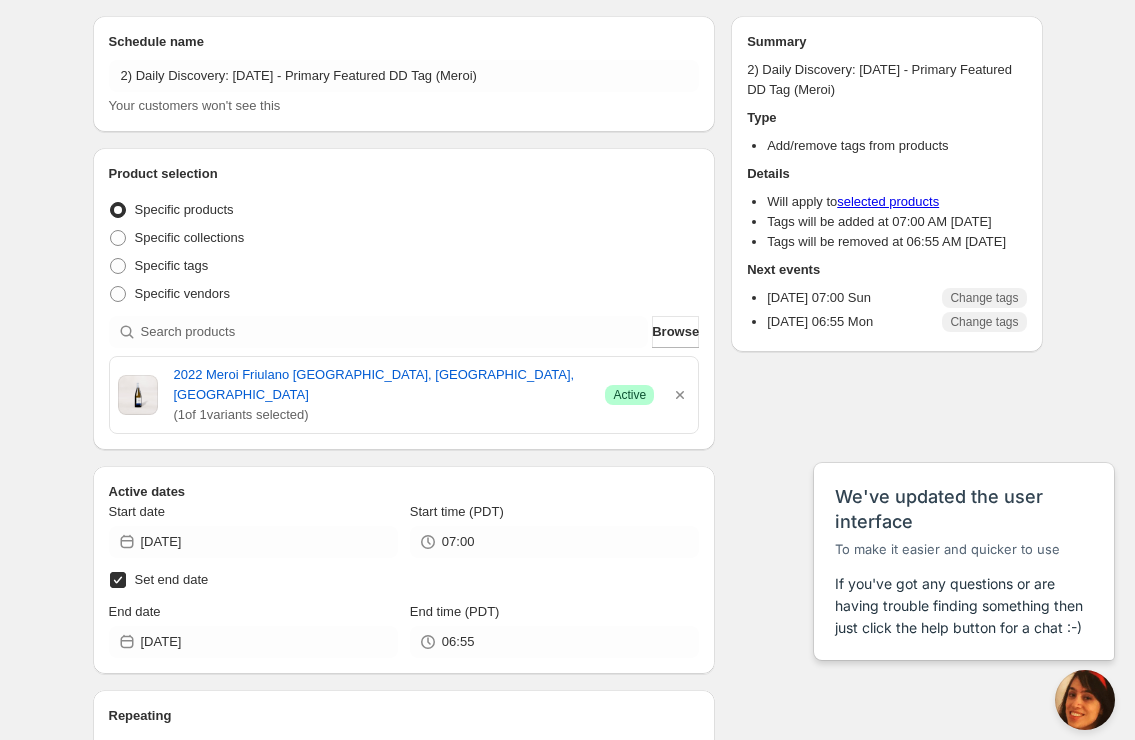 scroll, scrollTop: 0, scrollLeft: 0, axis: both 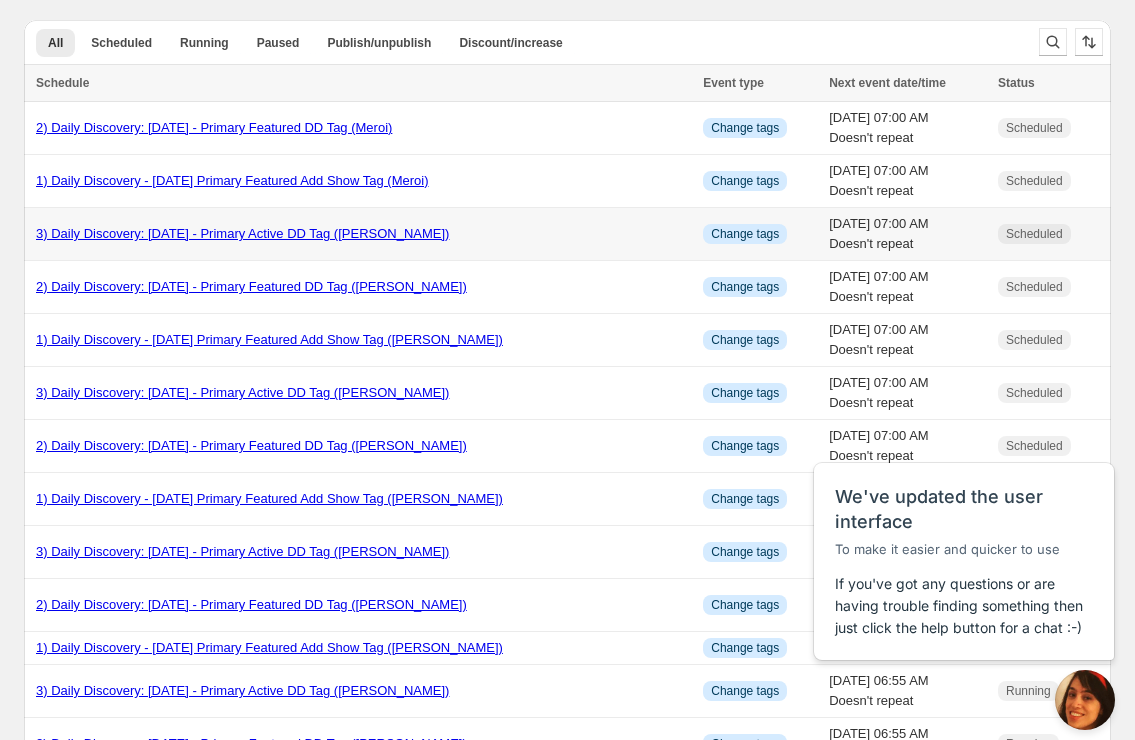 click on "3) Daily Discovery: [DATE] - Primary Active DD Tag ([PERSON_NAME])" at bounding box center [242, 233] 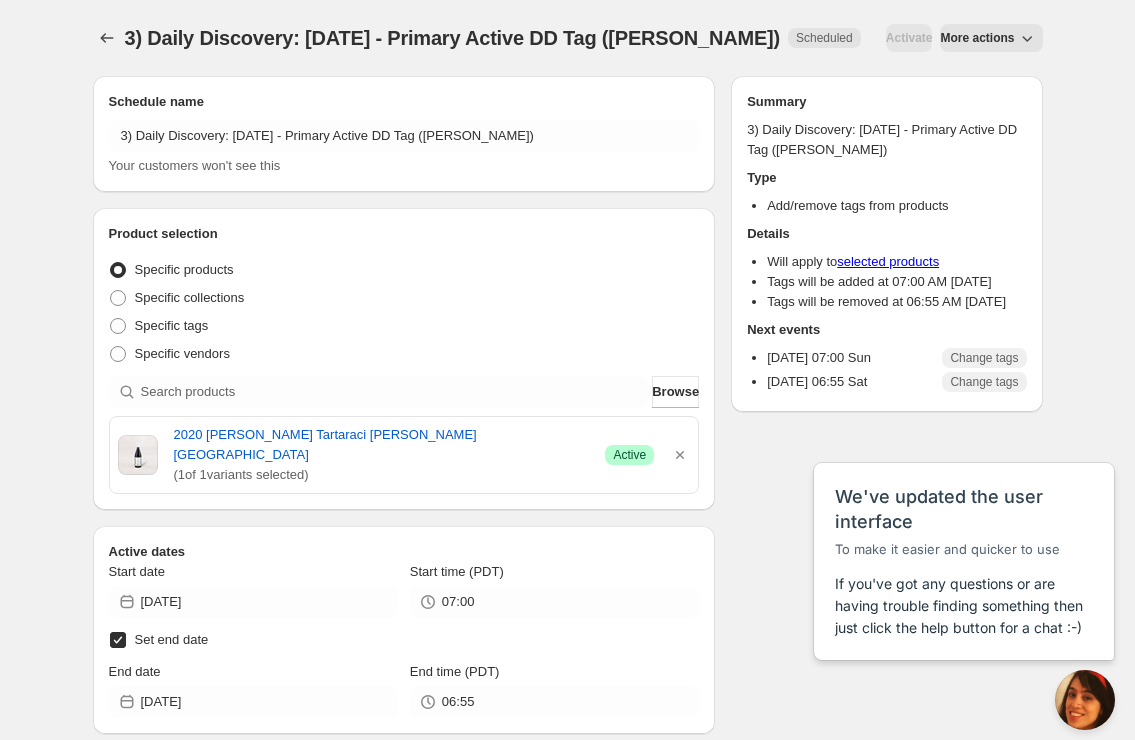 click 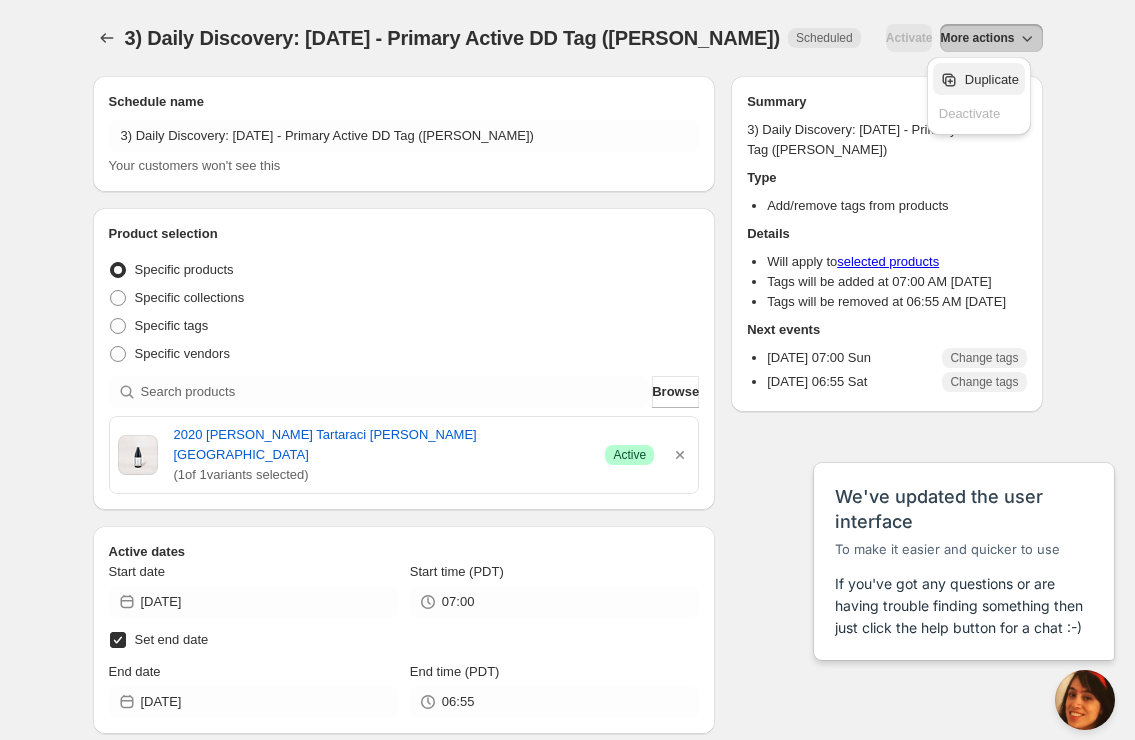 click on "Duplicate" at bounding box center (992, 80) 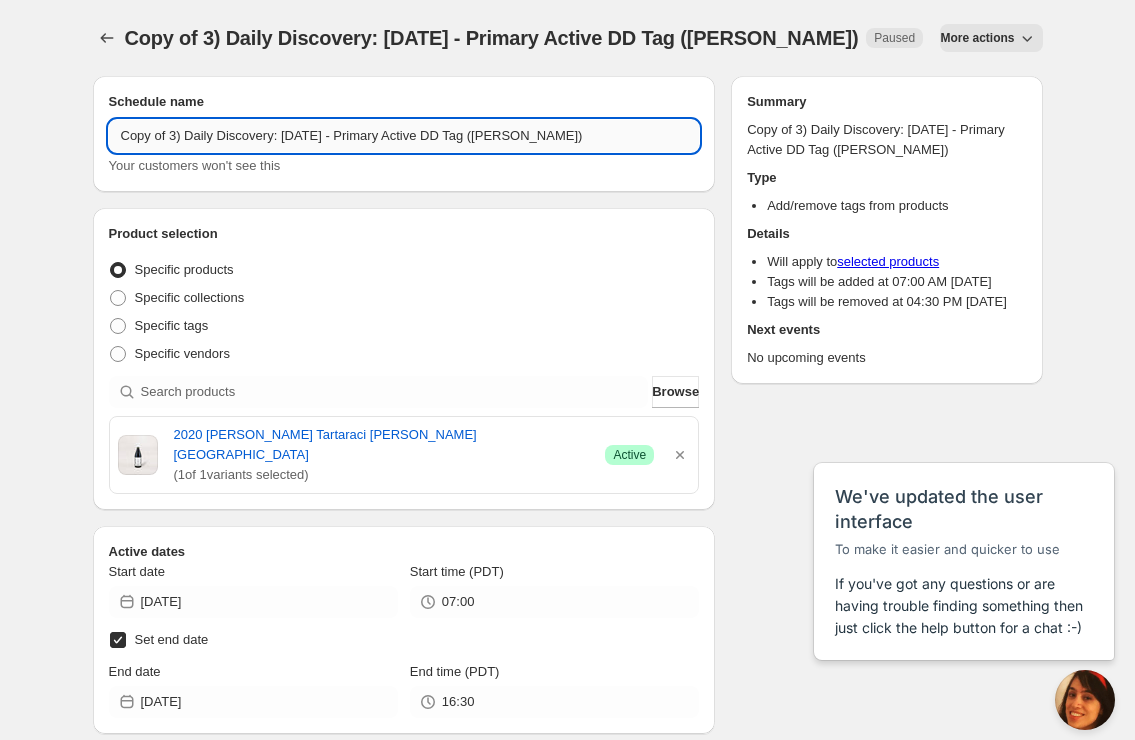 drag, startPoint x: 172, startPoint y: 134, endPoint x: 195, endPoint y: 148, distance: 26.925823 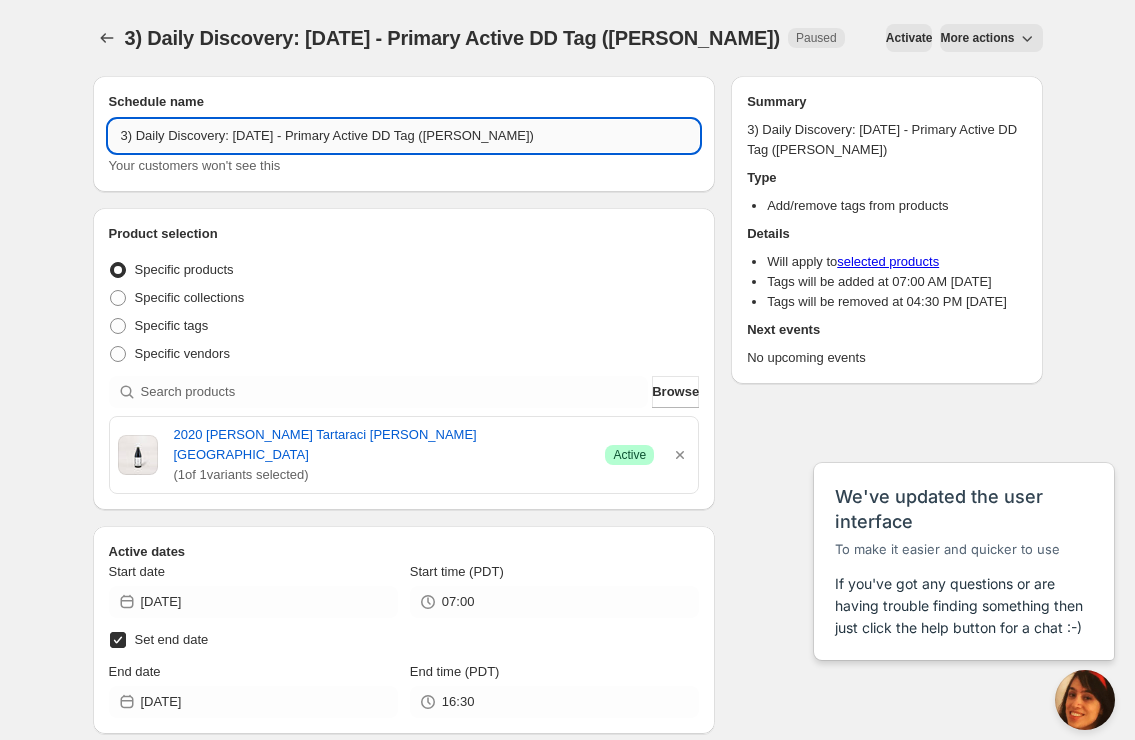 click on "3) Daily Discovery: [DATE] - Primary Active DD Tag ([PERSON_NAME])" at bounding box center (404, 136) 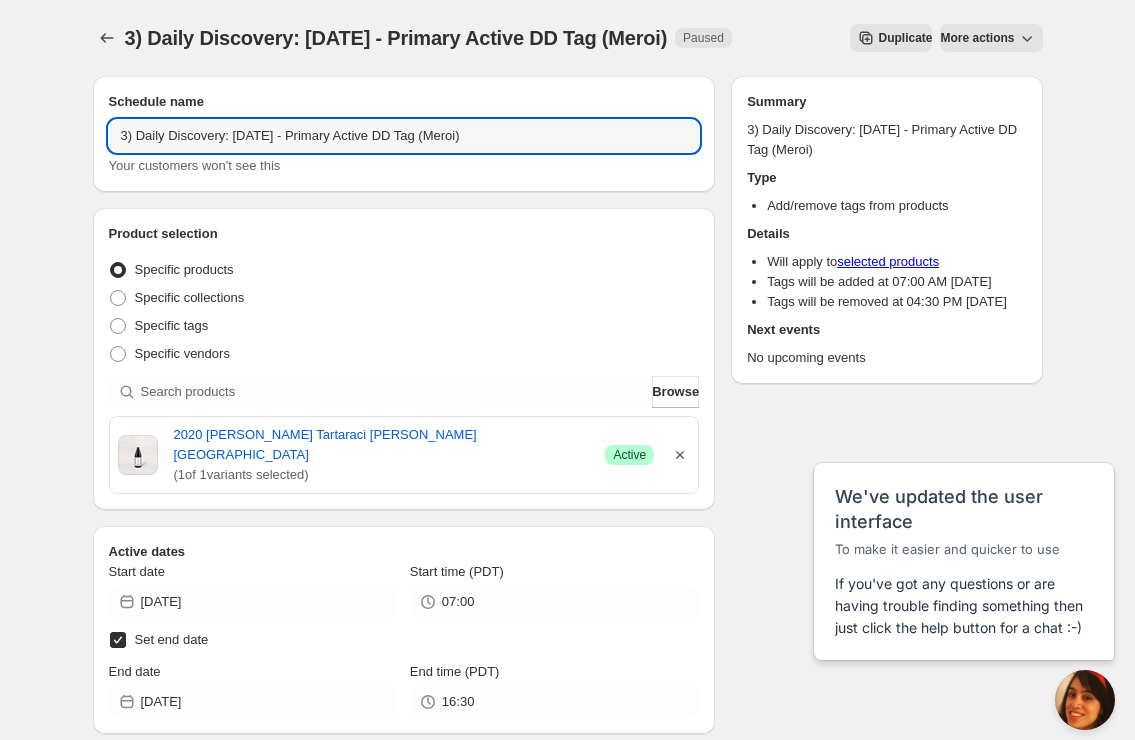 type on "3) Daily Discovery: [DATE] - Primary Active DD Tag (Meroi)" 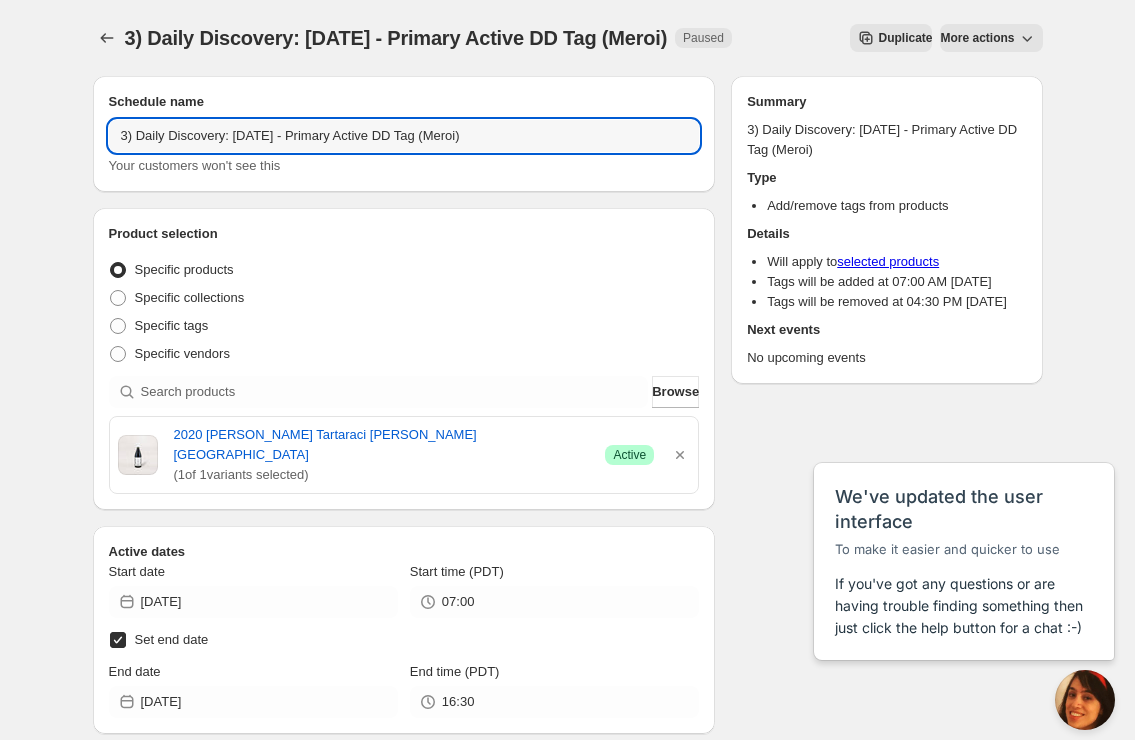 click 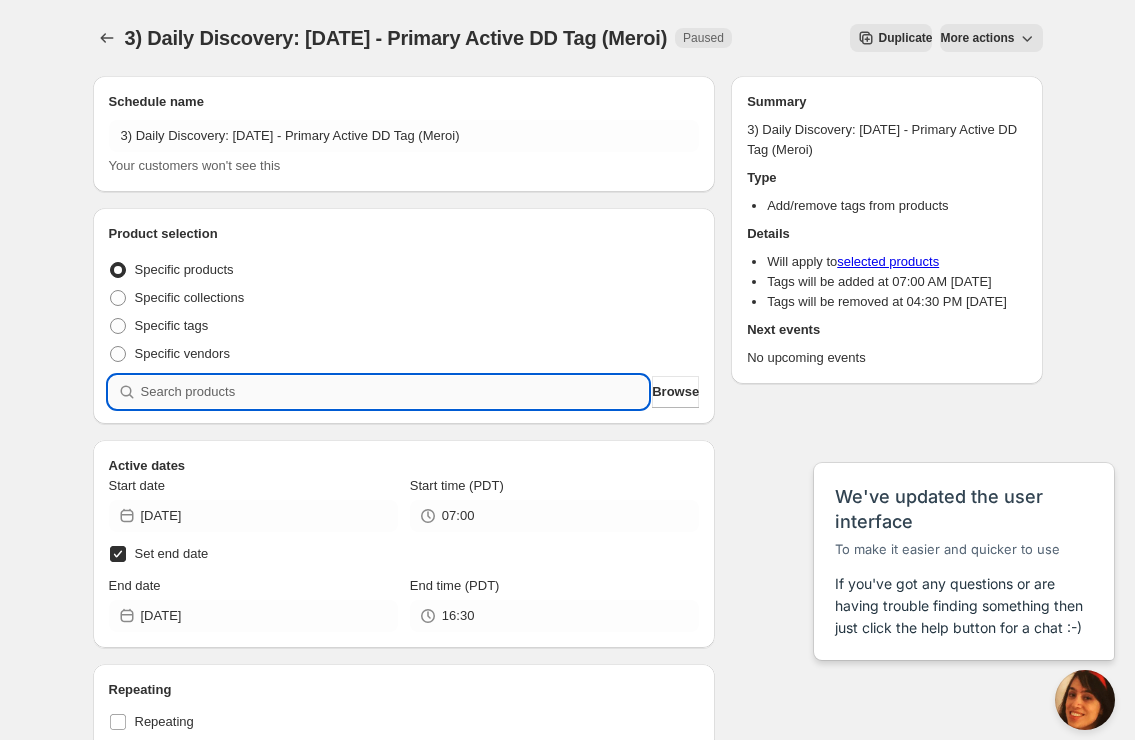 click at bounding box center [395, 392] 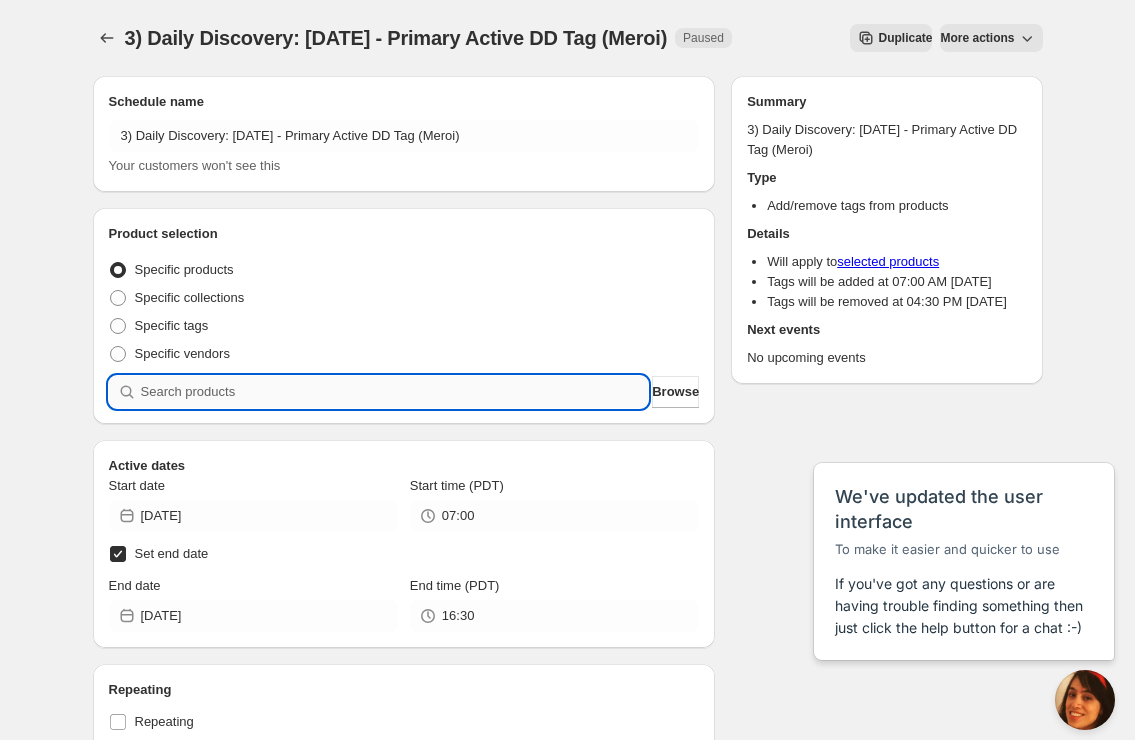 paste on "SOMM2507-MFC22ODF-750" 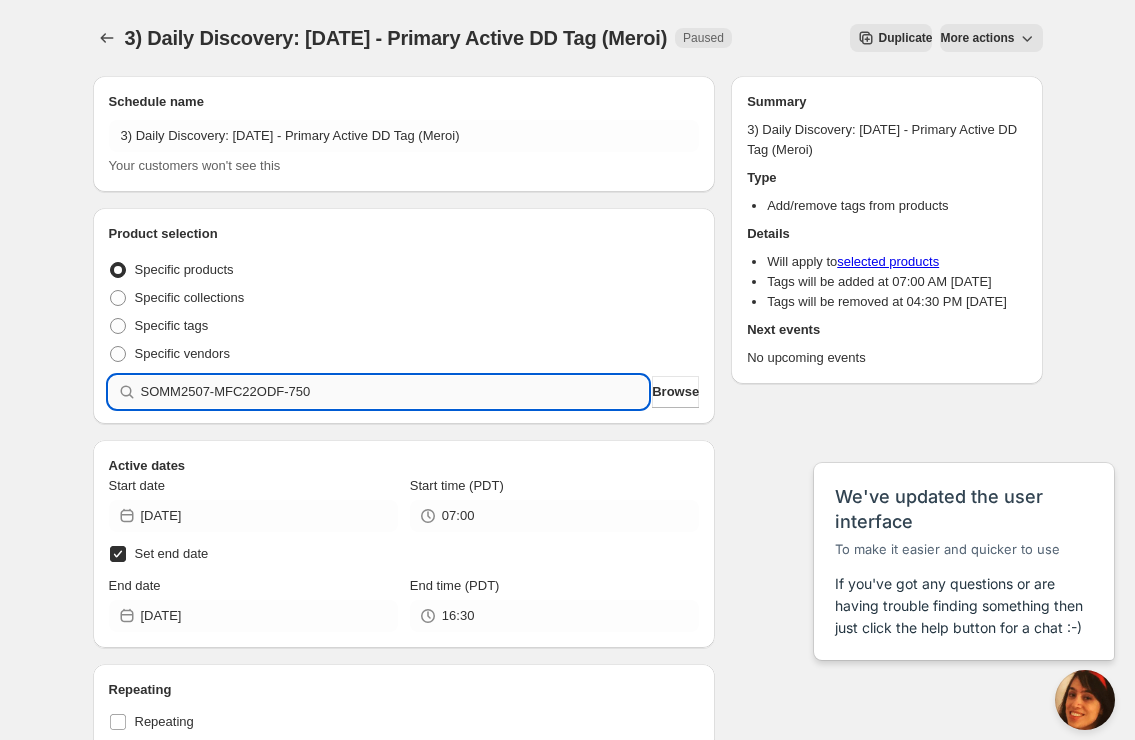 type 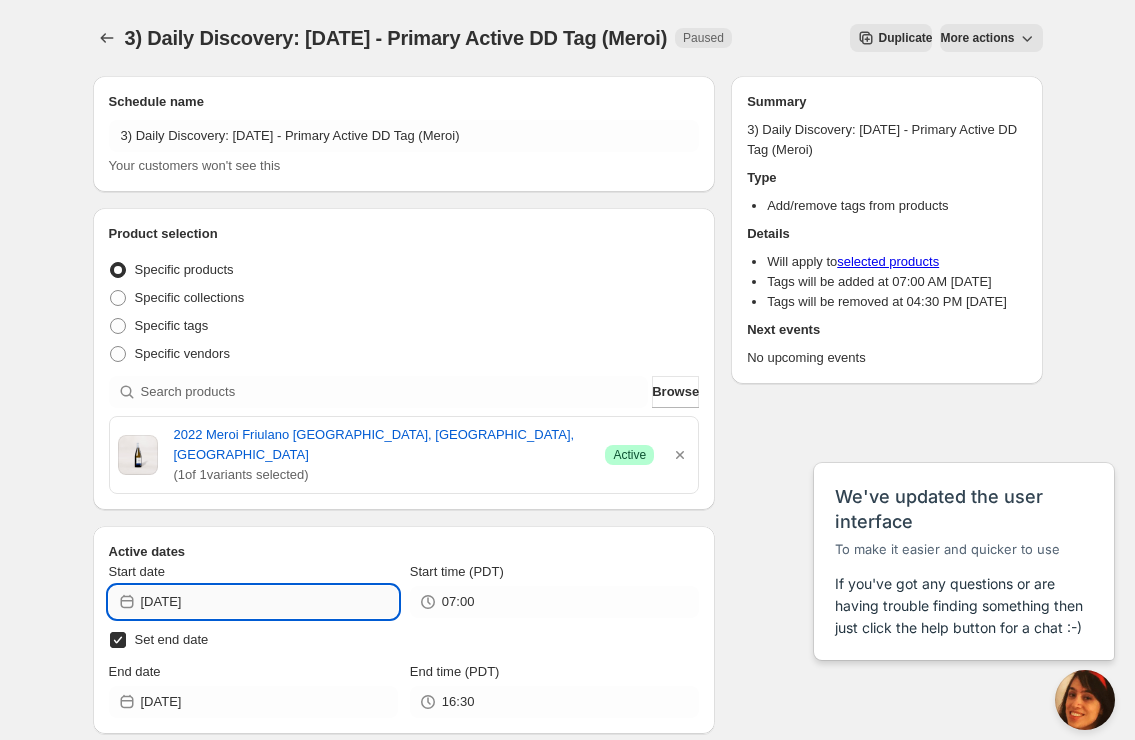 click on "[DATE]" at bounding box center [269, 602] 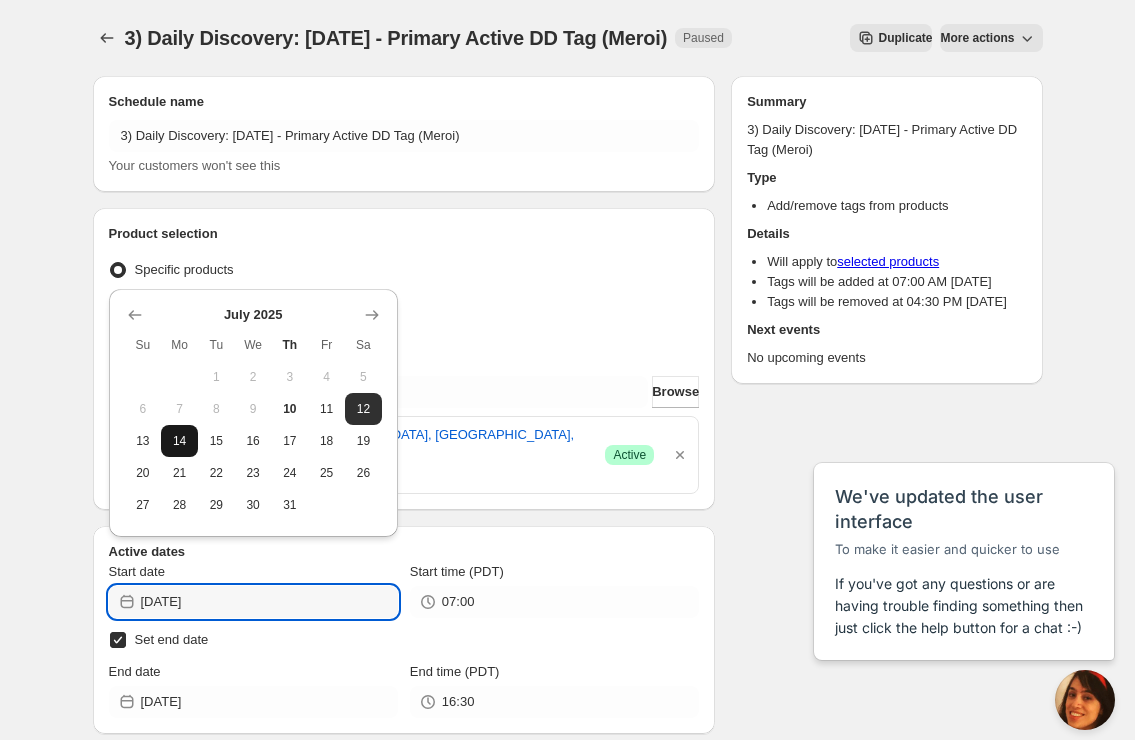 click on "14" at bounding box center (179, 441) 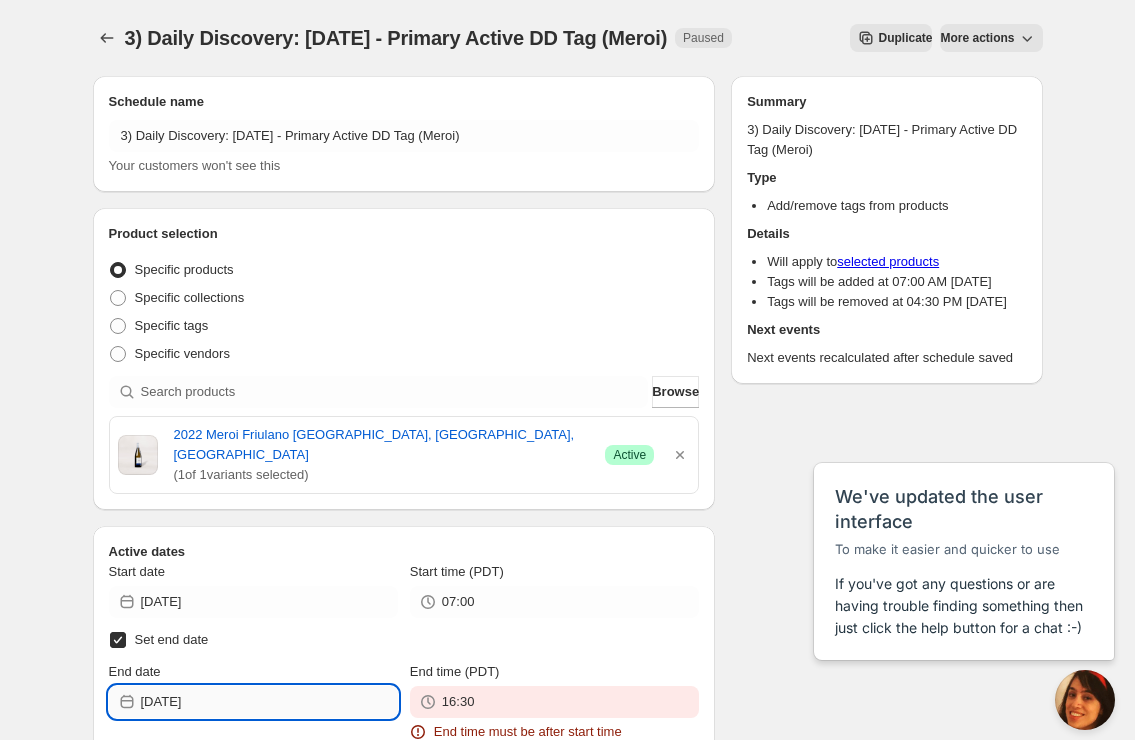 click on "[DATE]" at bounding box center (269, 702) 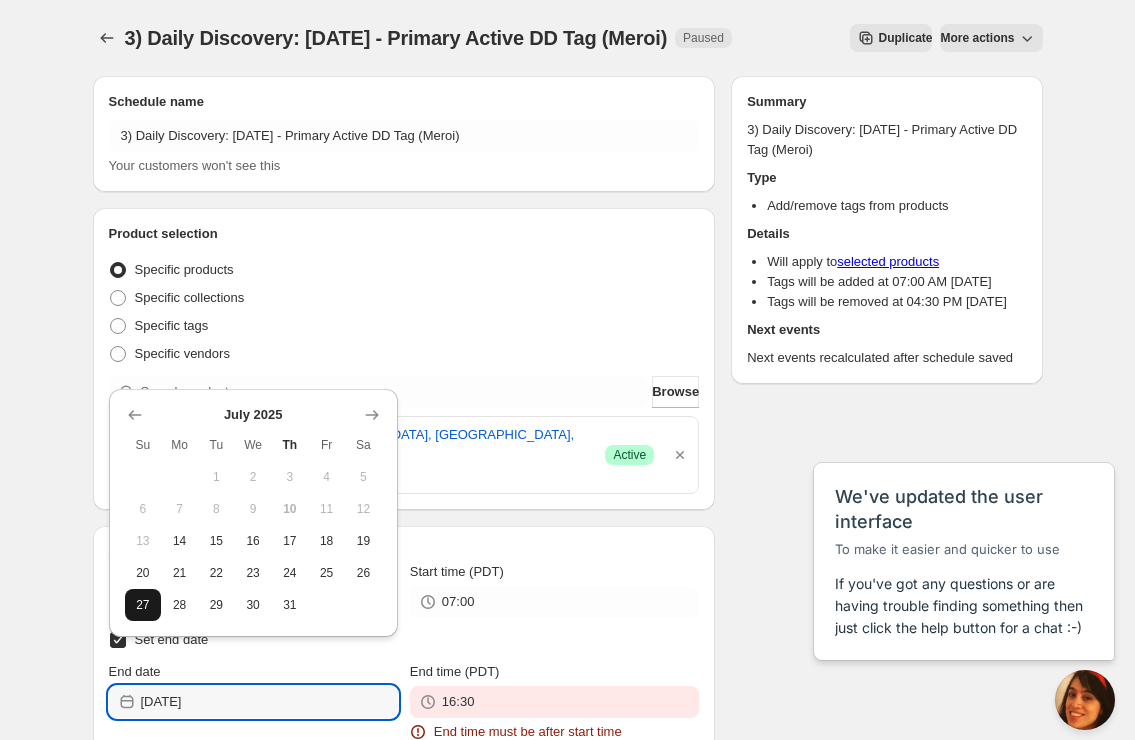 click on "27" at bounding box center (143, 605) 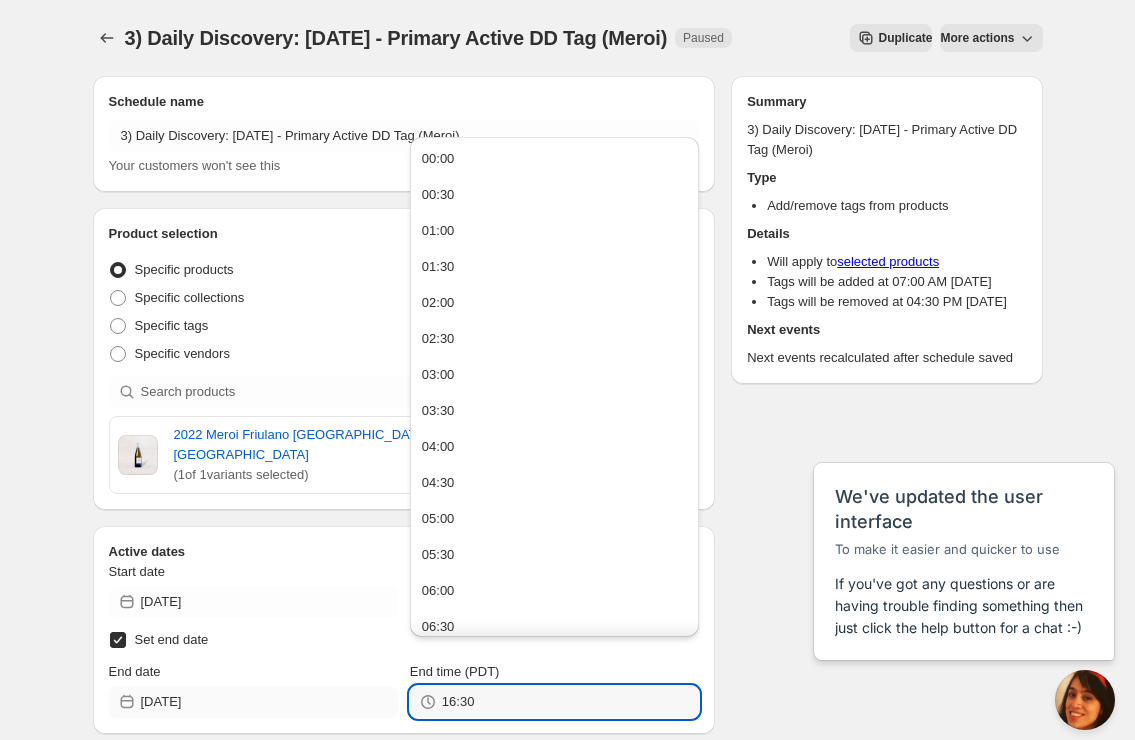 drag, startPoint x: 496, startPoint y: 686, endPoint x: 312, endPoint y: 677, distance: 184.21997 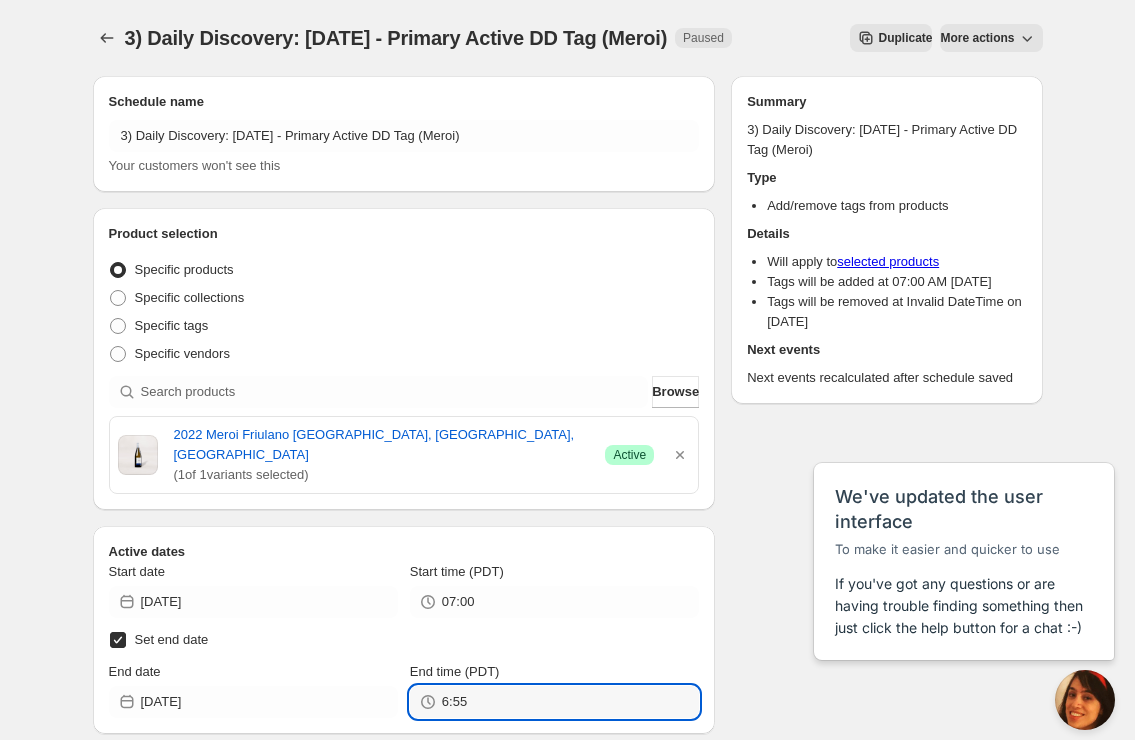 type on "06:55" 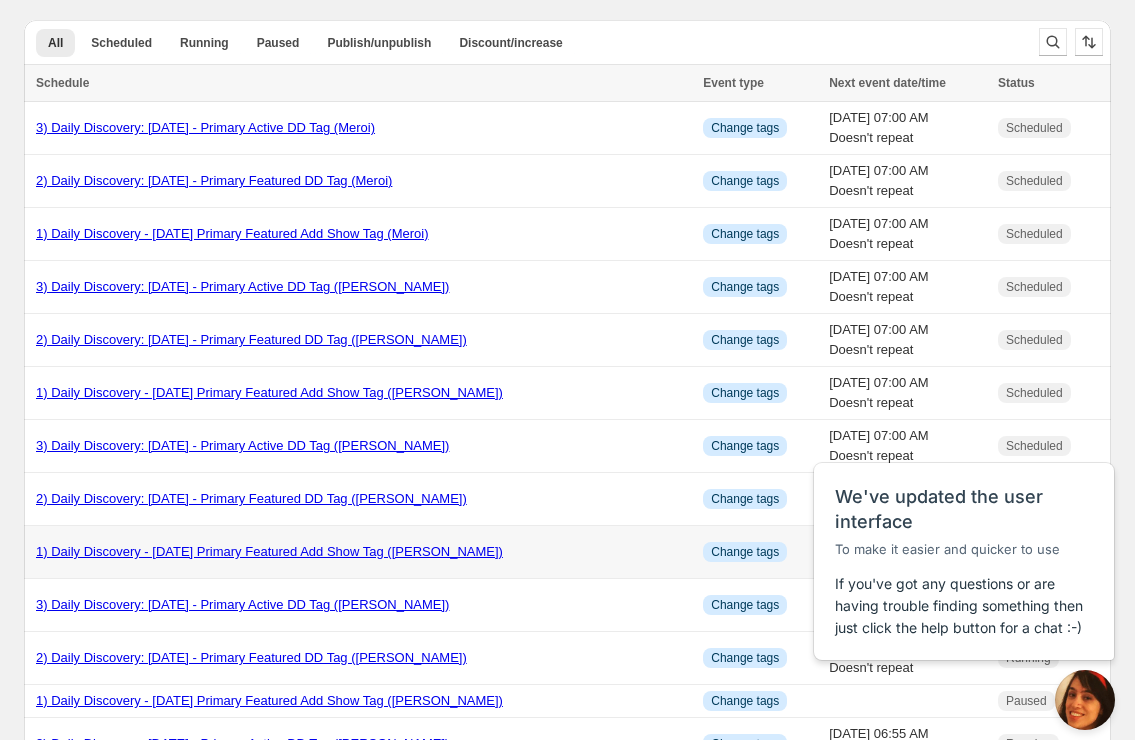 click on "1) Daily Discovery - [DATE] Primary Featured Add Show Tag ([PERSON_NAME])" at bounding box center (269, 551) 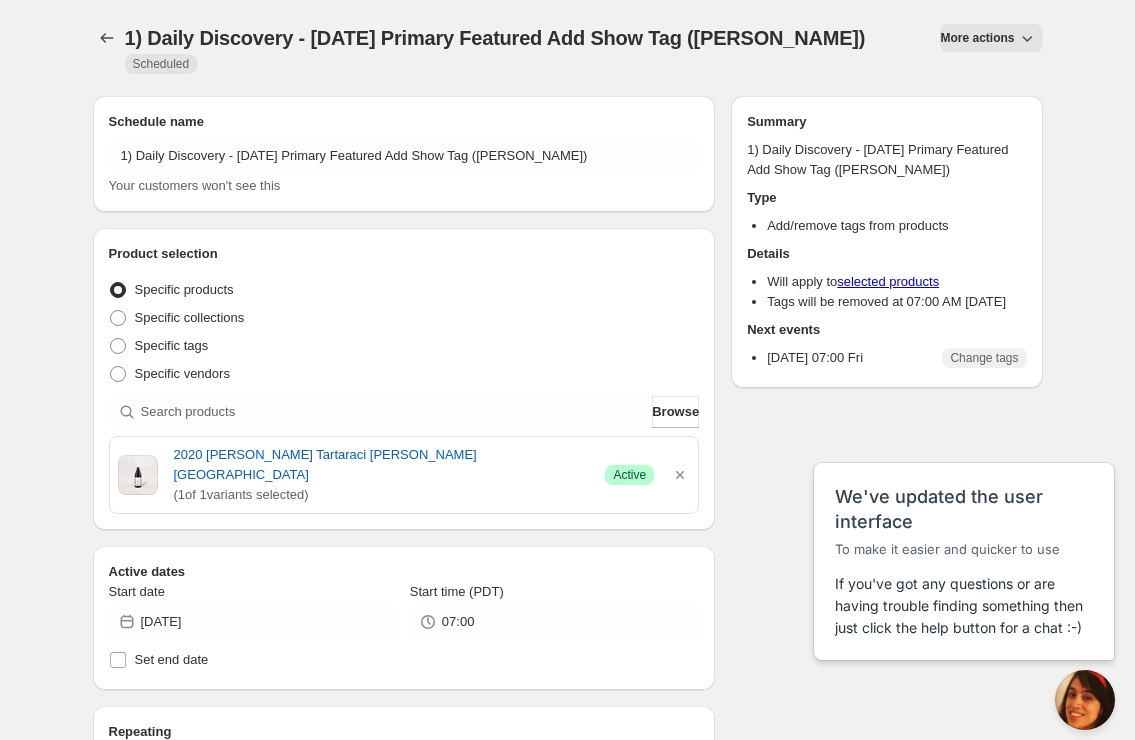 click on "More actions" at bounding box center [977, 38] 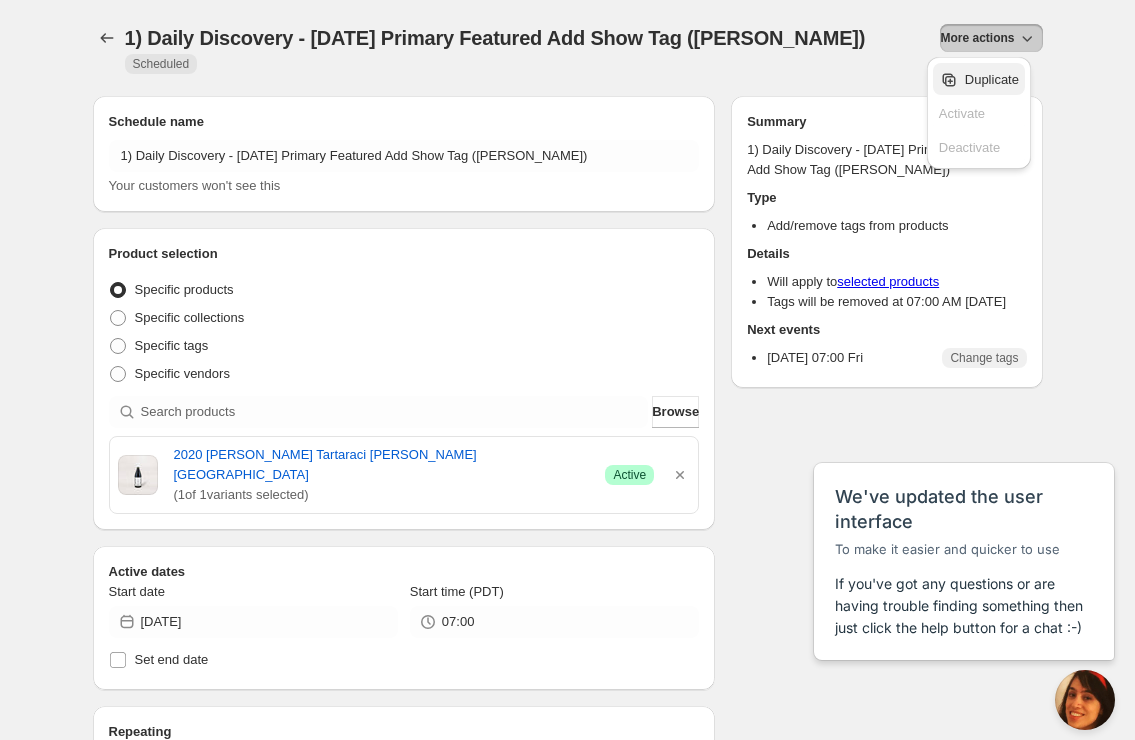 click on "Duplicate" at bounding box center [992, 79] 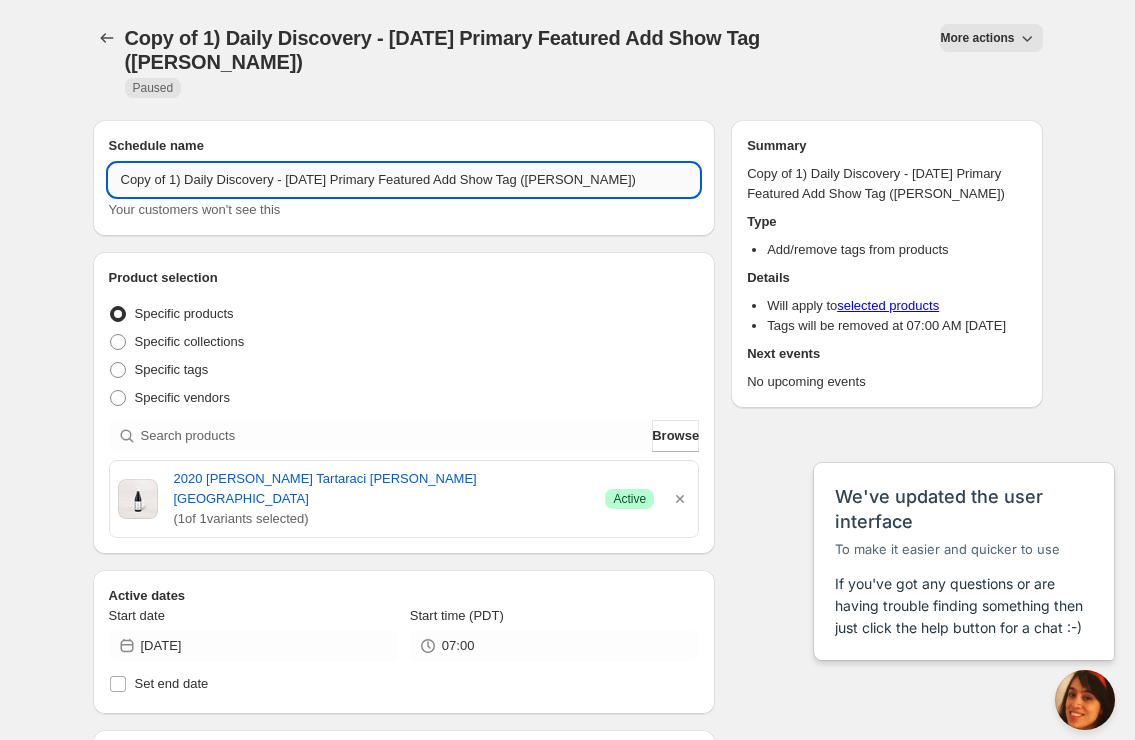 drag, startPoint x: 171, startPoint y: 177, endPoint x: 173, endPoint y: 189, distance: 12.165525 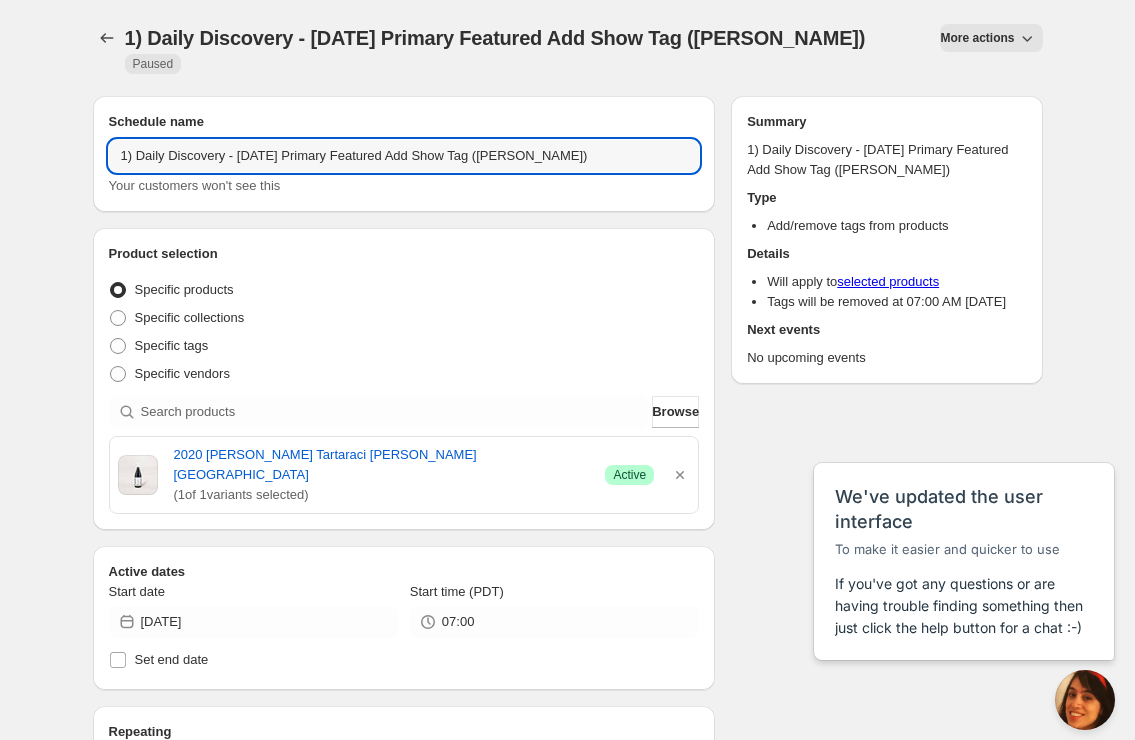 drag, startPoint x: 369, startPoint y: 133, endPoint x: 356, endPoint y: 180, distance: 48.76474 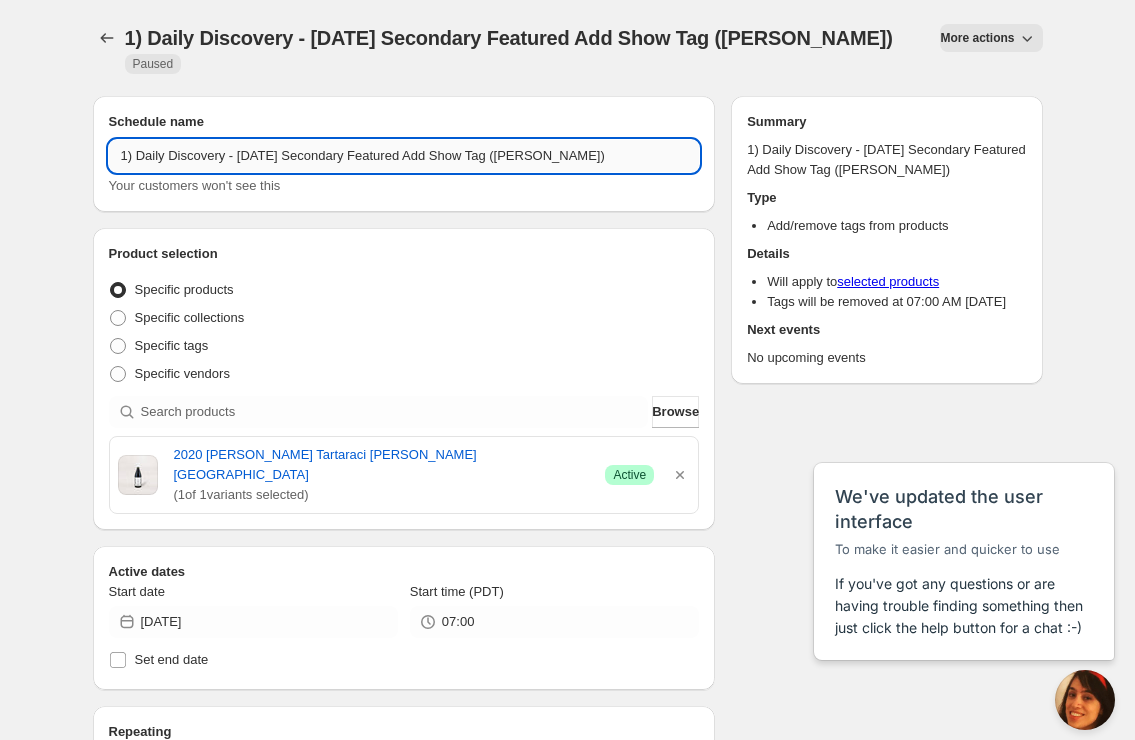 drag, startPoint x: 609, startPoint y: 157, endPoint x: 547, endPoint y: 158, distance: 62.008064 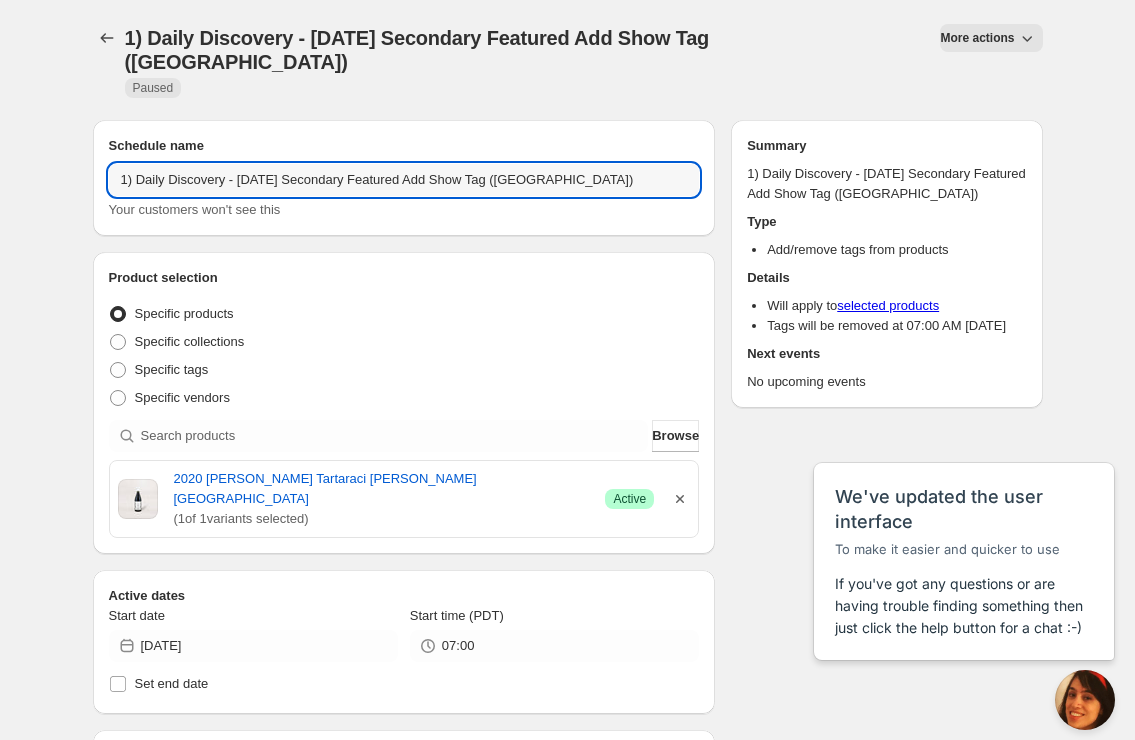 type on "1) Daily Discovery - [DATE] Secondary Featured Add Show Tag ([GEOGRAPHIC_DATA])" 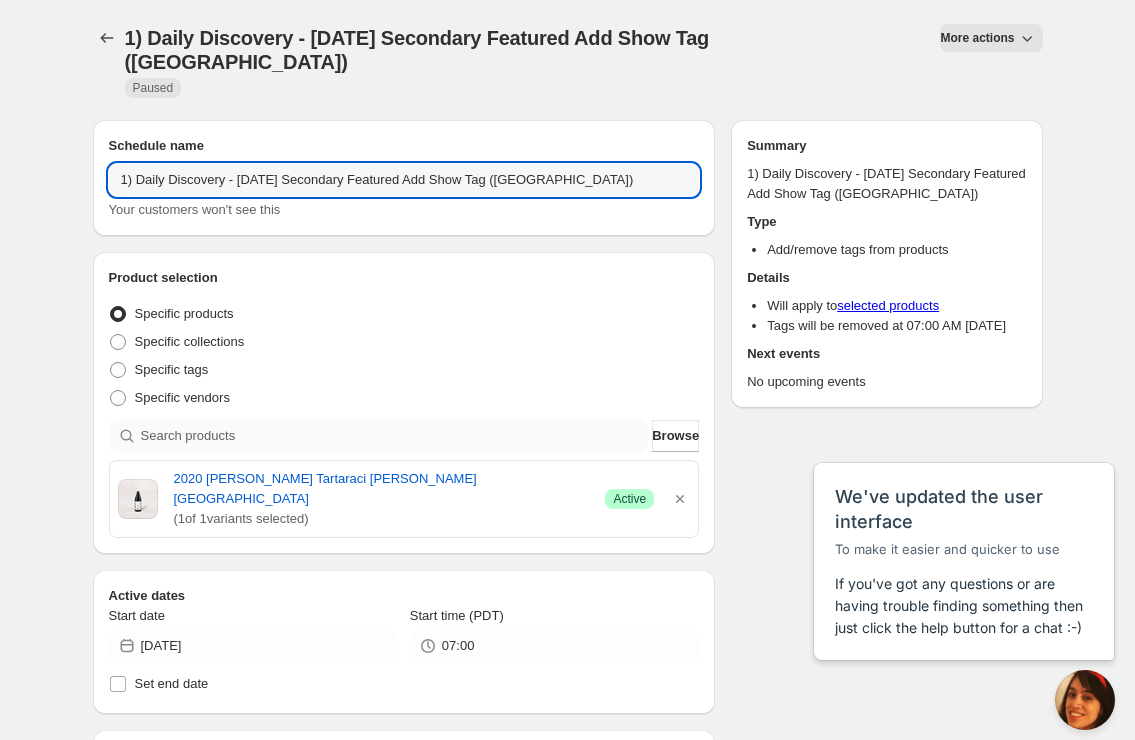 drag, startPoint x: 679, startPoint y: 472, endPoint x: 554, endPoint y: 422, distance: 134.62912 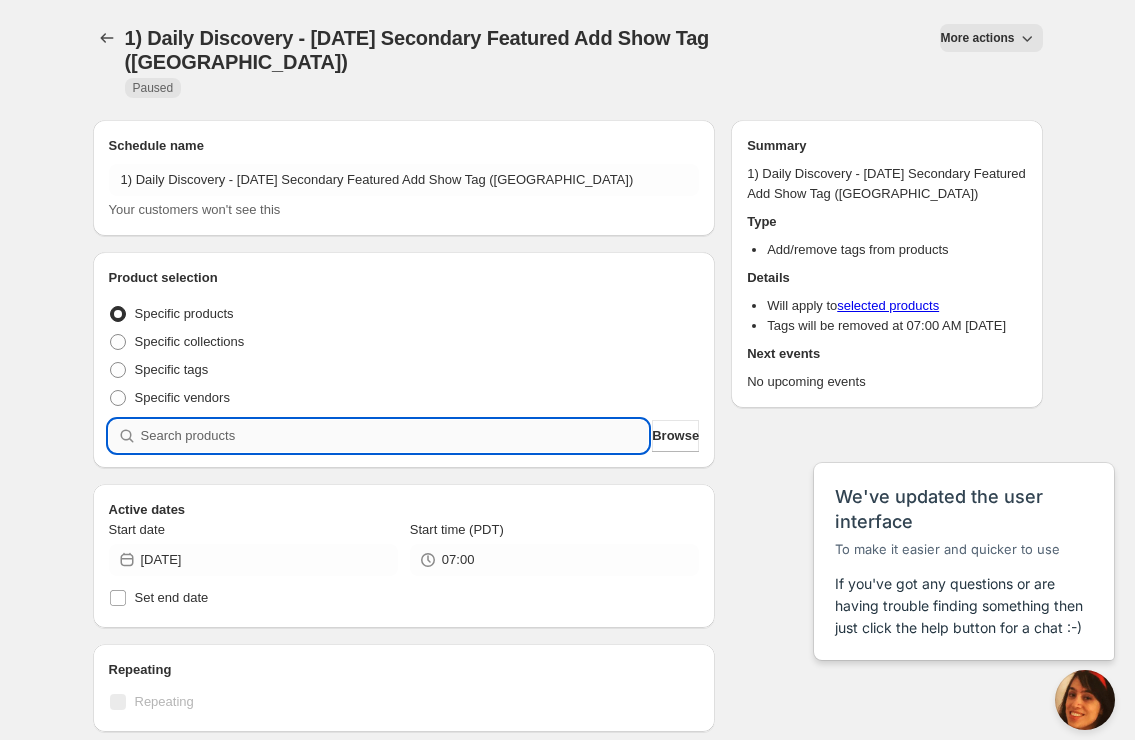 click at bounding box center (395, 436) 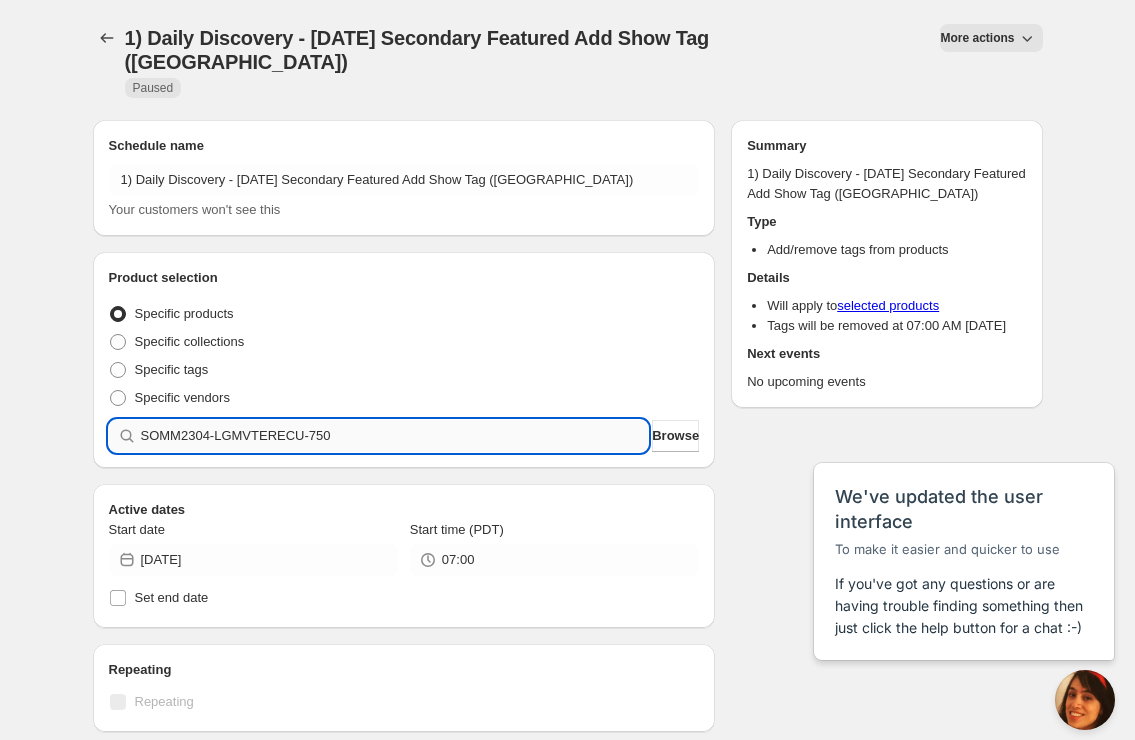 type 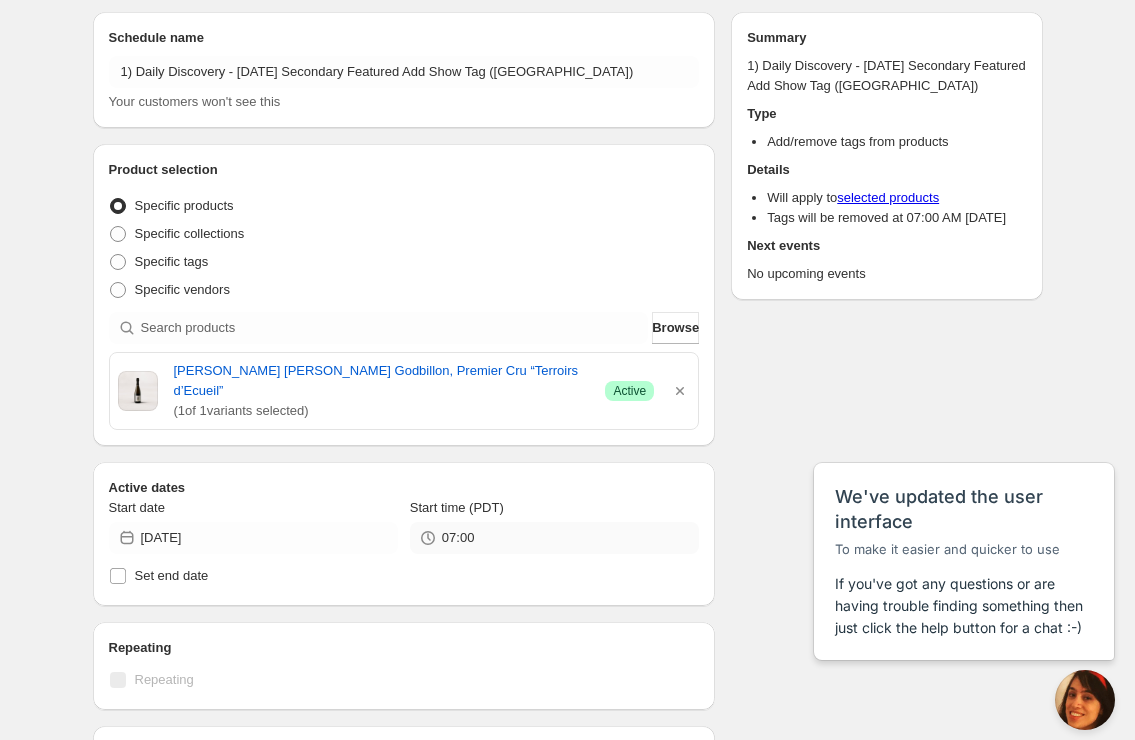 scroll, scrollTop: 109, scrollLeft: 0, axis: vertical 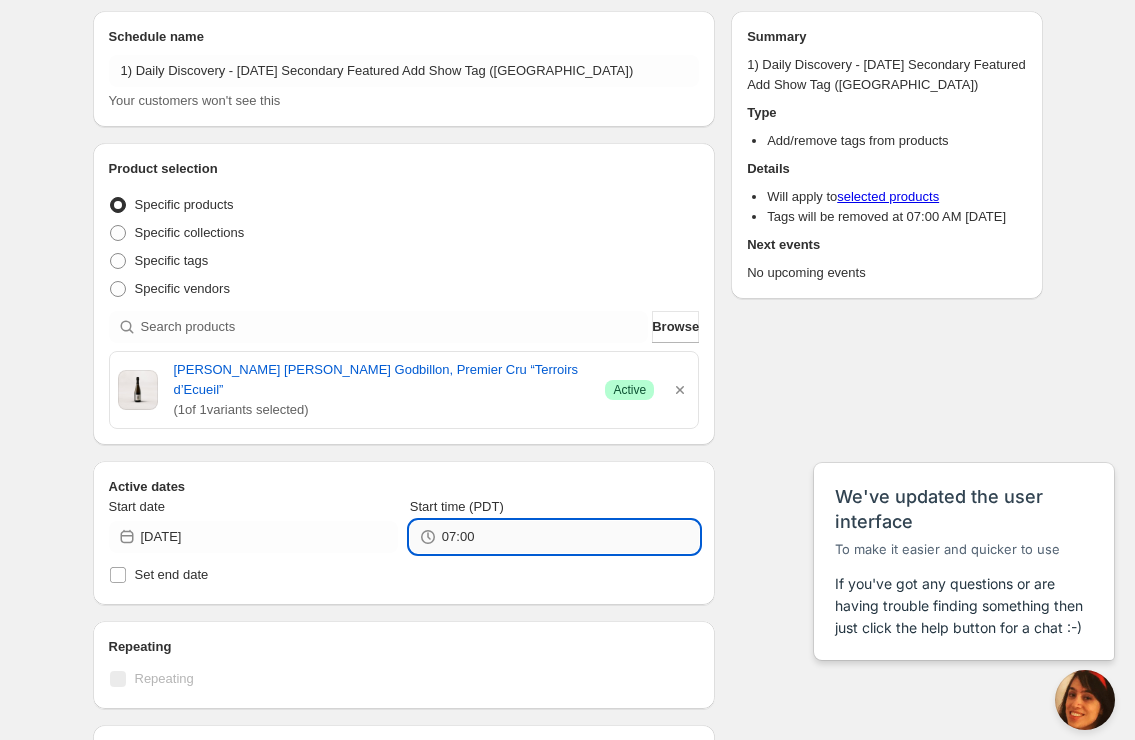click on "07:00" at bounding box center (570, 537) 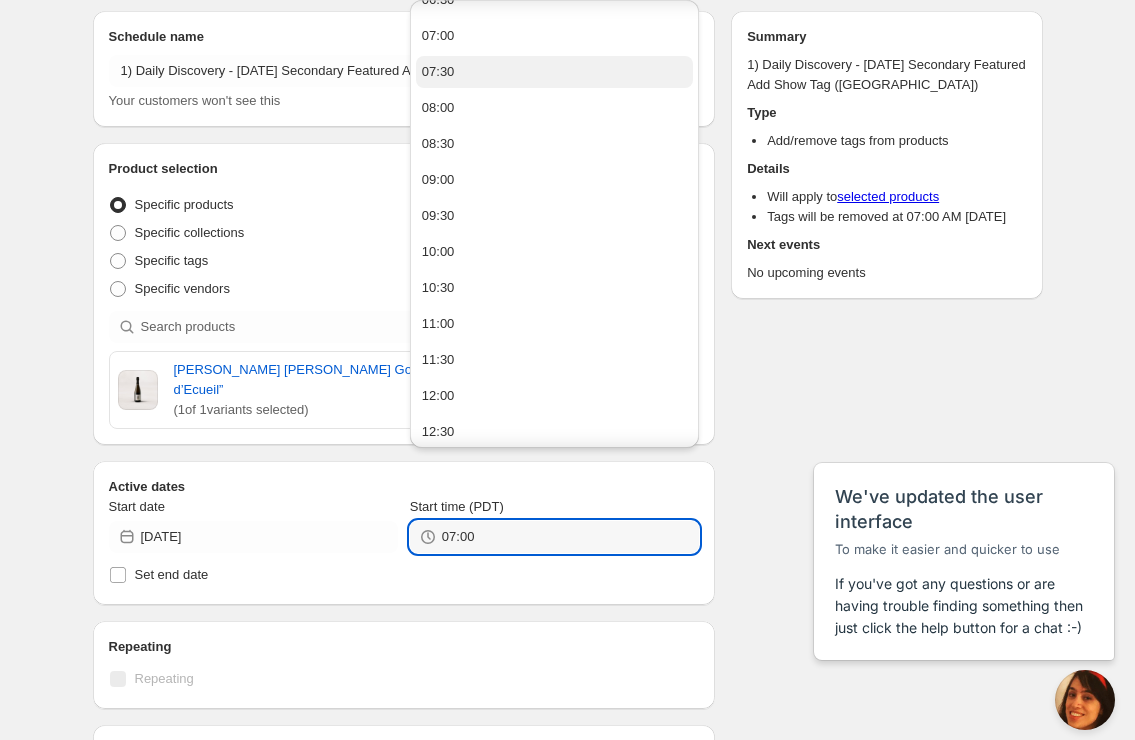 scroll, scrollTop: 497, scrollLeft: 0, axis: vertical 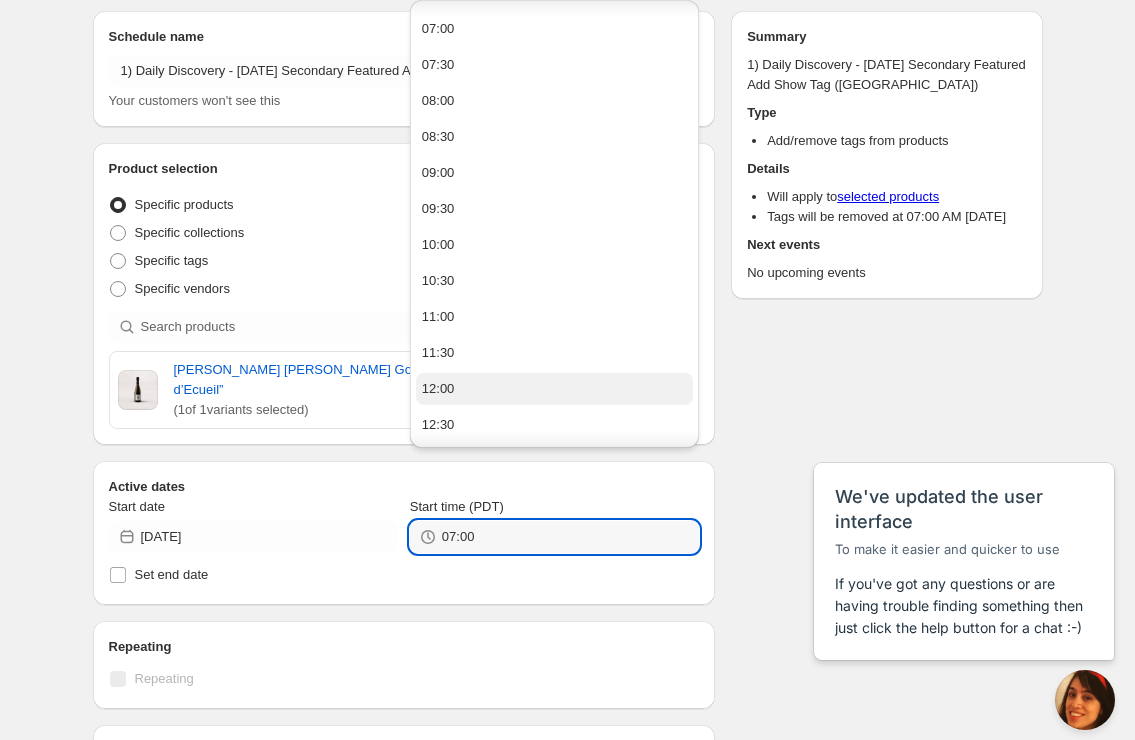 click on "12:00" at bounding box center (554, 389) 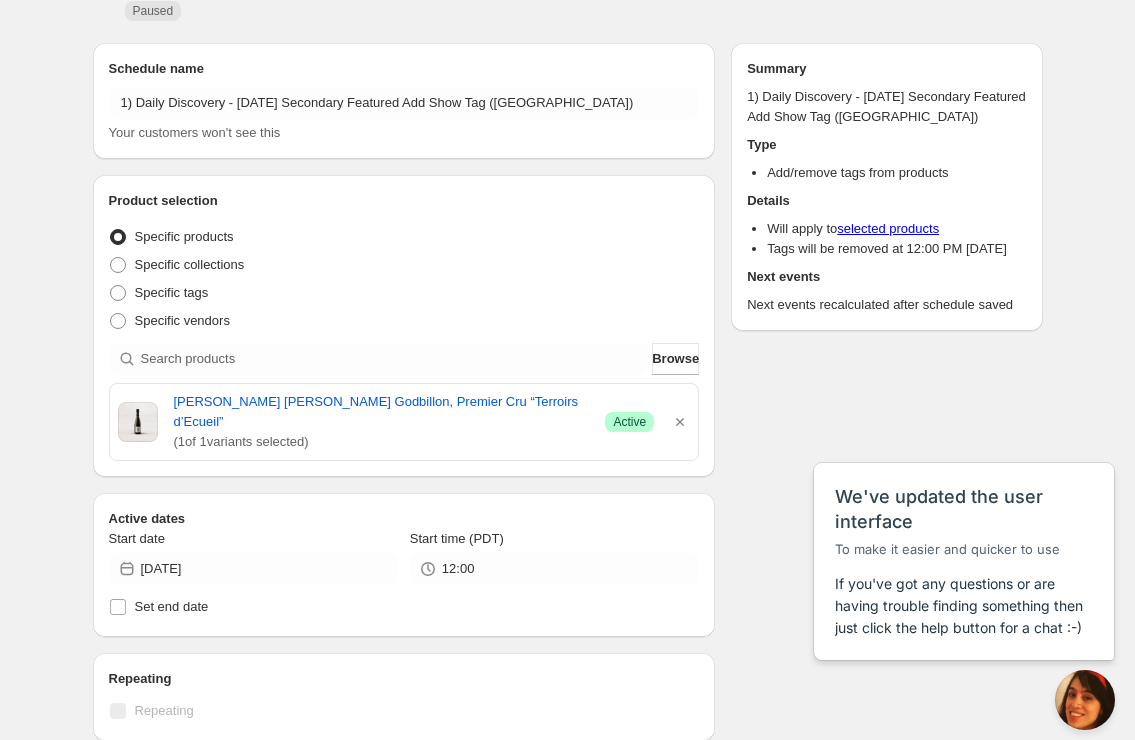 scroll, scrollTop: 0, scrollLeft: 0, axis: both 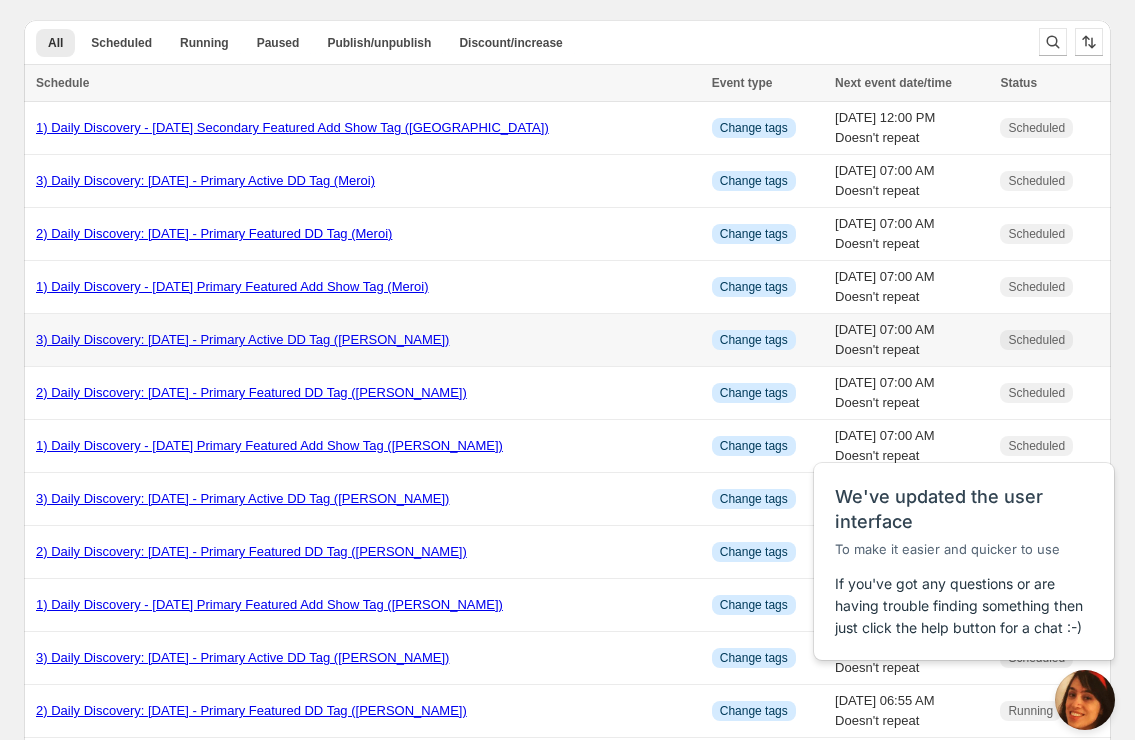 click on "3) Daily Discovery: [DATE] - Primary Active DD Tag ([PERSON_NAME])" at bounding box center (368, 340) 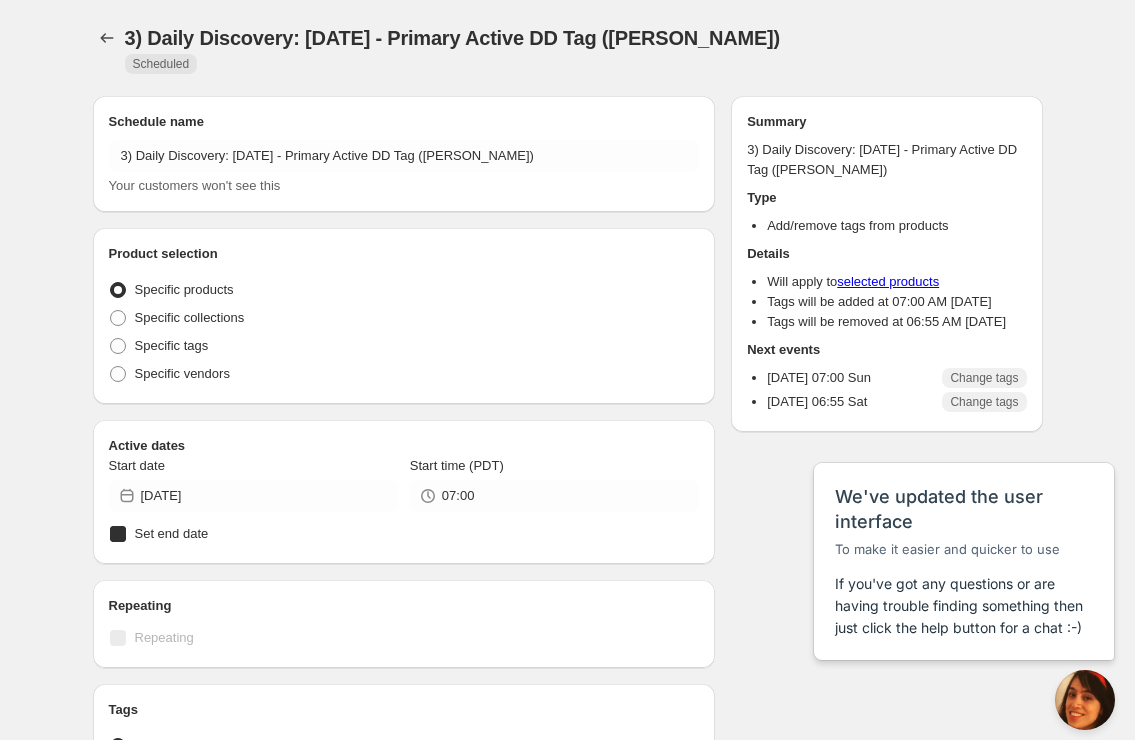 radio on "true" 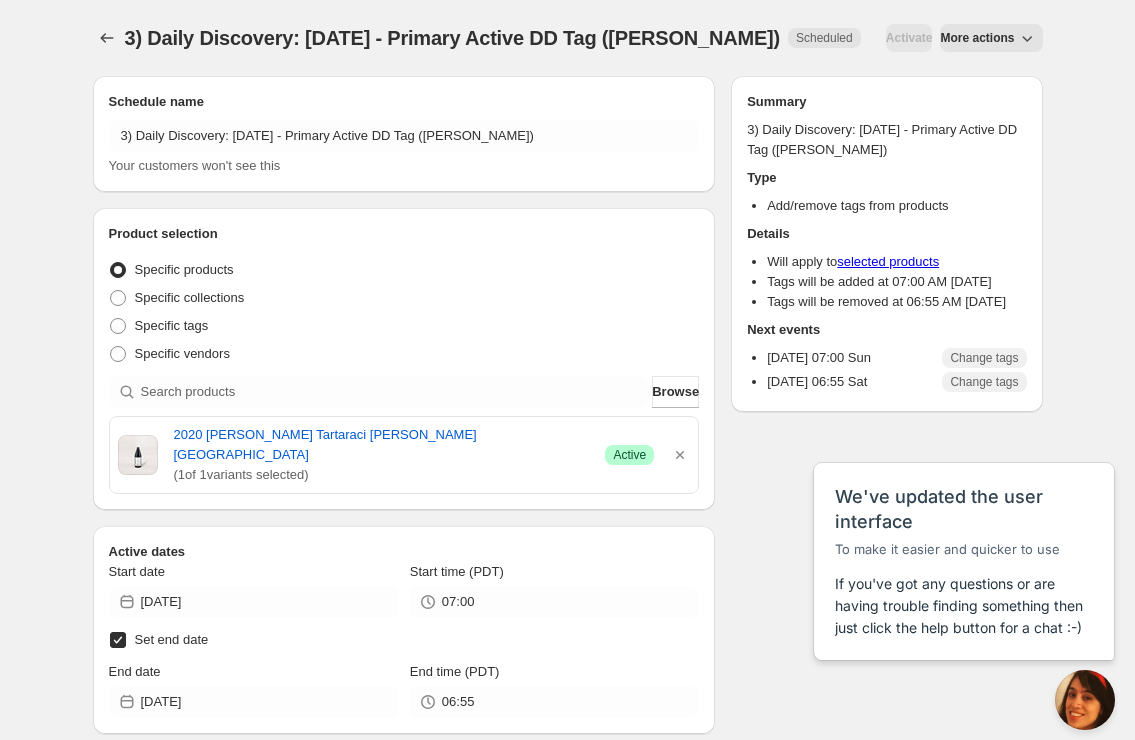 click on "More actions" at bounding box center [977, 38] 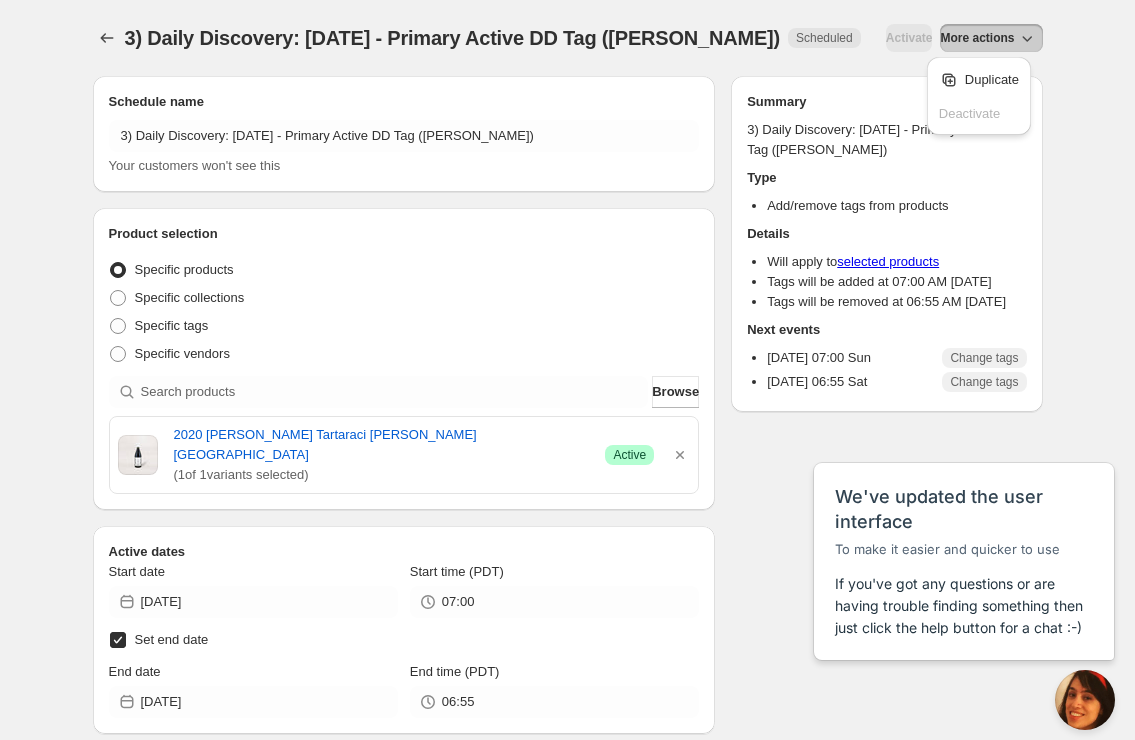 click on "Duplicate" at bounding box center (992, 79) 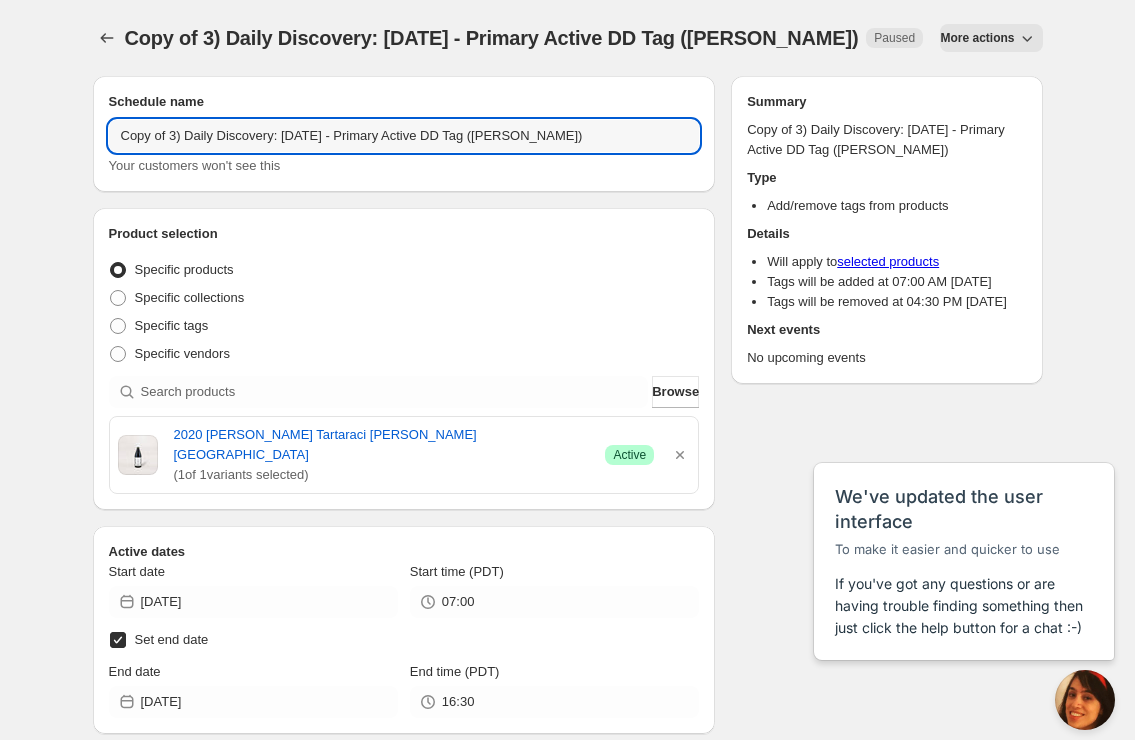 drag, startPoint x: 171, startPoint y: 138, endPoint x: 175, endPoint y: 171, distance: 33.24154 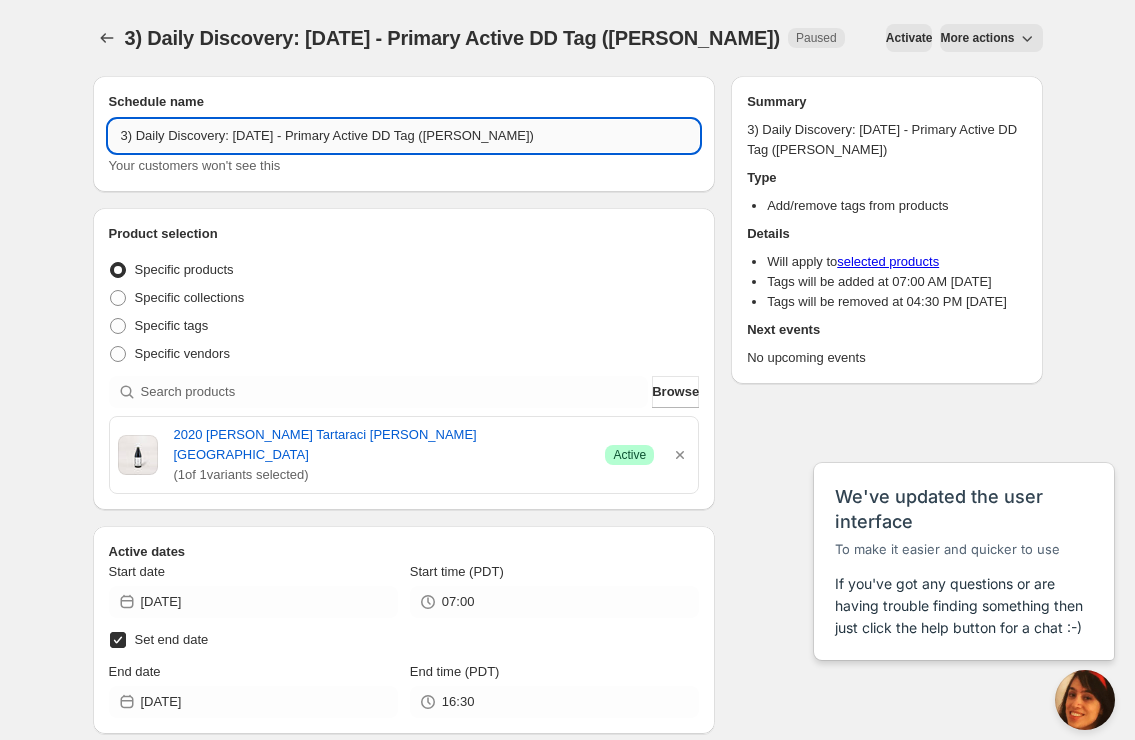 click on "3) Daily Discovery: [DATE] - Primary Active DD Tag ([PERSON_NAME])" at bounding box center (404, 136) 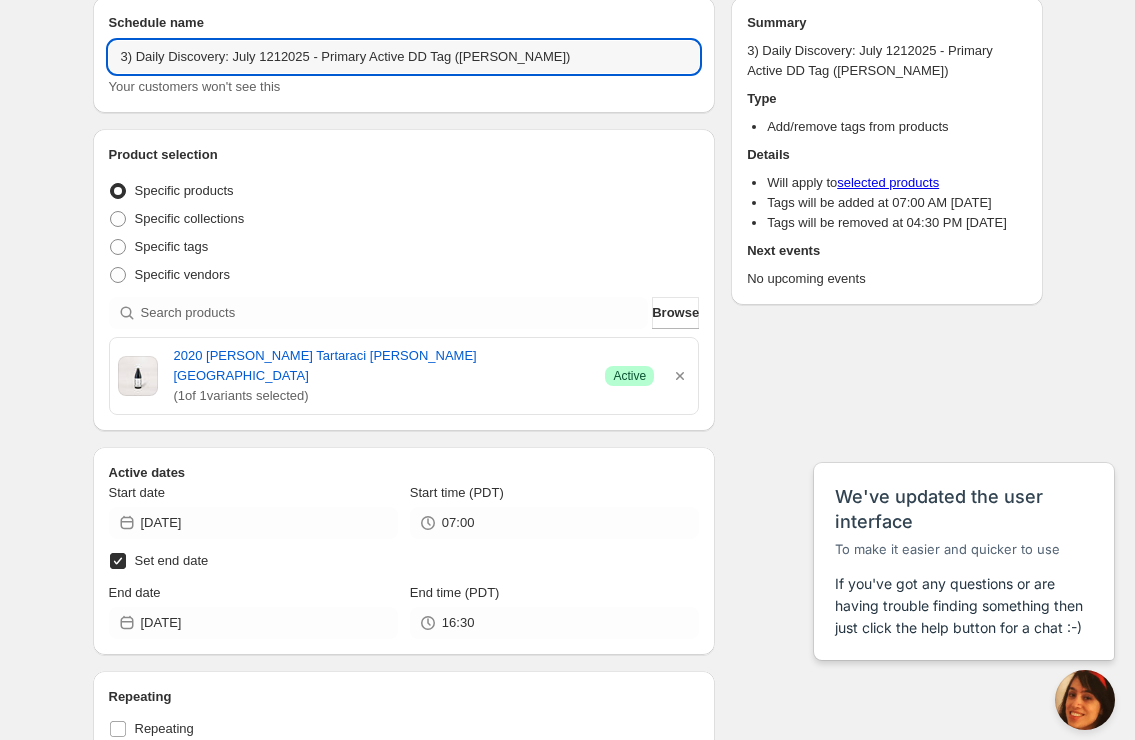 scroll, scrollTop: 120, scrollLeft: 0, axis: vertical 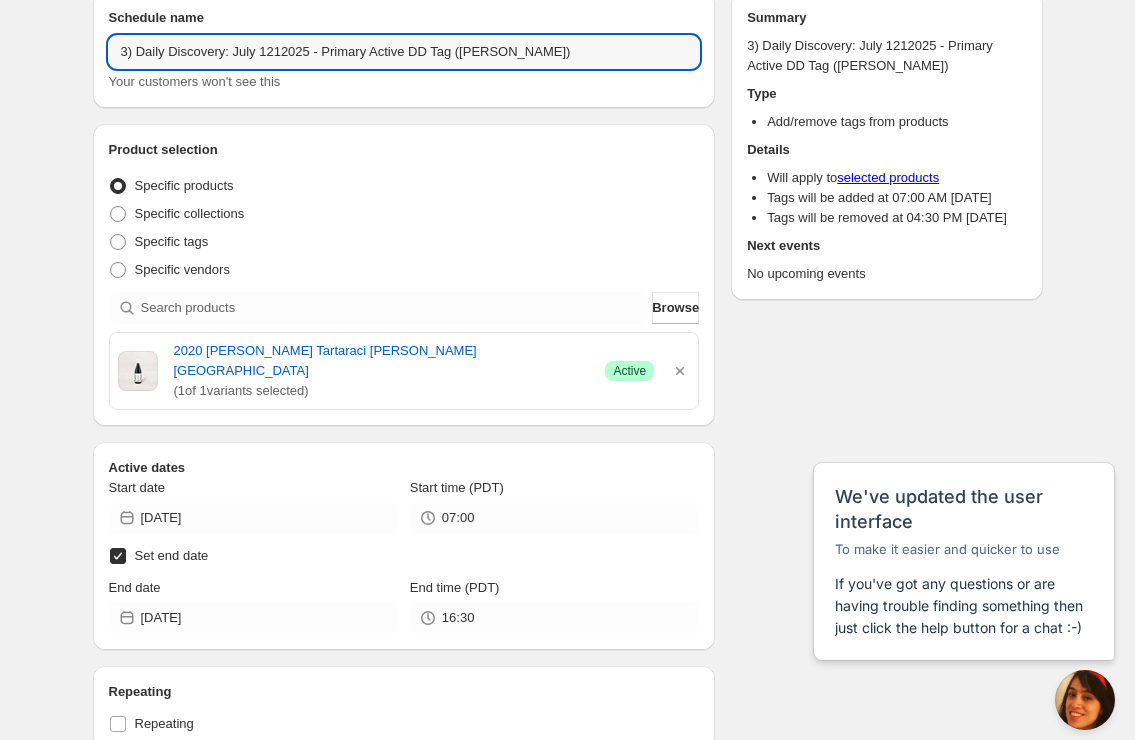 drag, startPoint x: 377, startPoint y: 13, endPoint x: 381, endPoint y: 33, distance: 20.396078 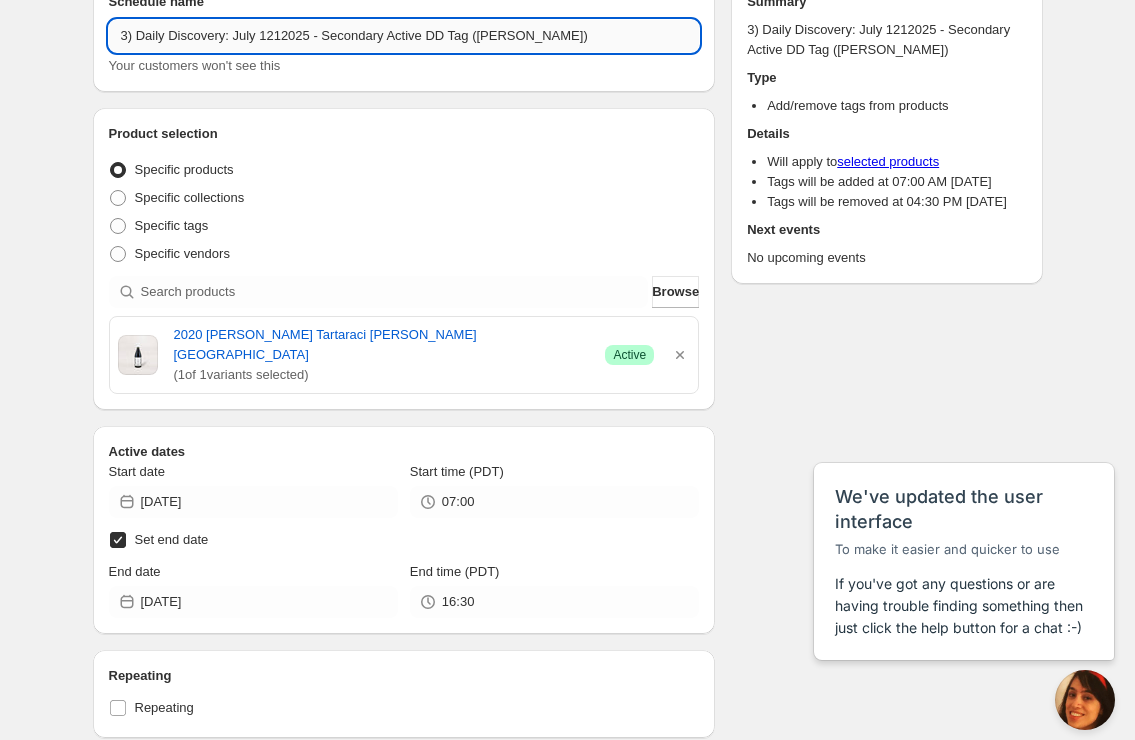 drag, startPoint x: 550, startPoint y: 16, endPoint x: 549, endPoint y: 31, distance: 15.033297 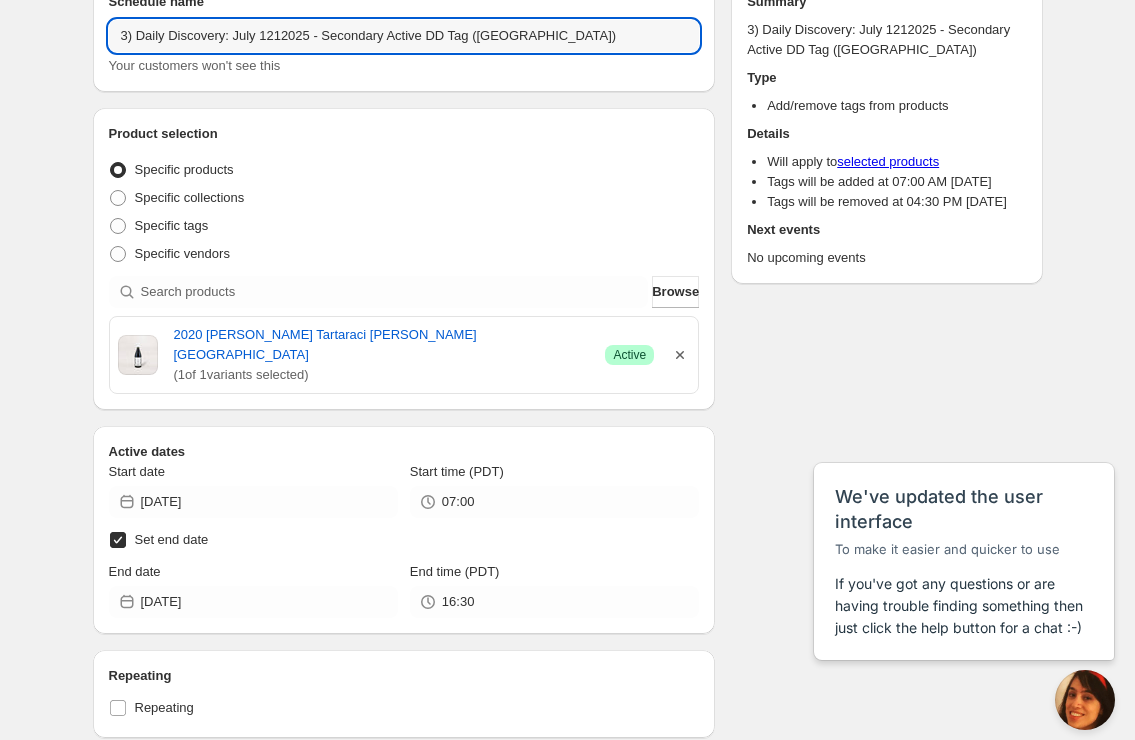 type on "3) Daily Discovery: July 1212025 - Secondary Active DD Tag ([GEOGRAPHIC_DATA])" 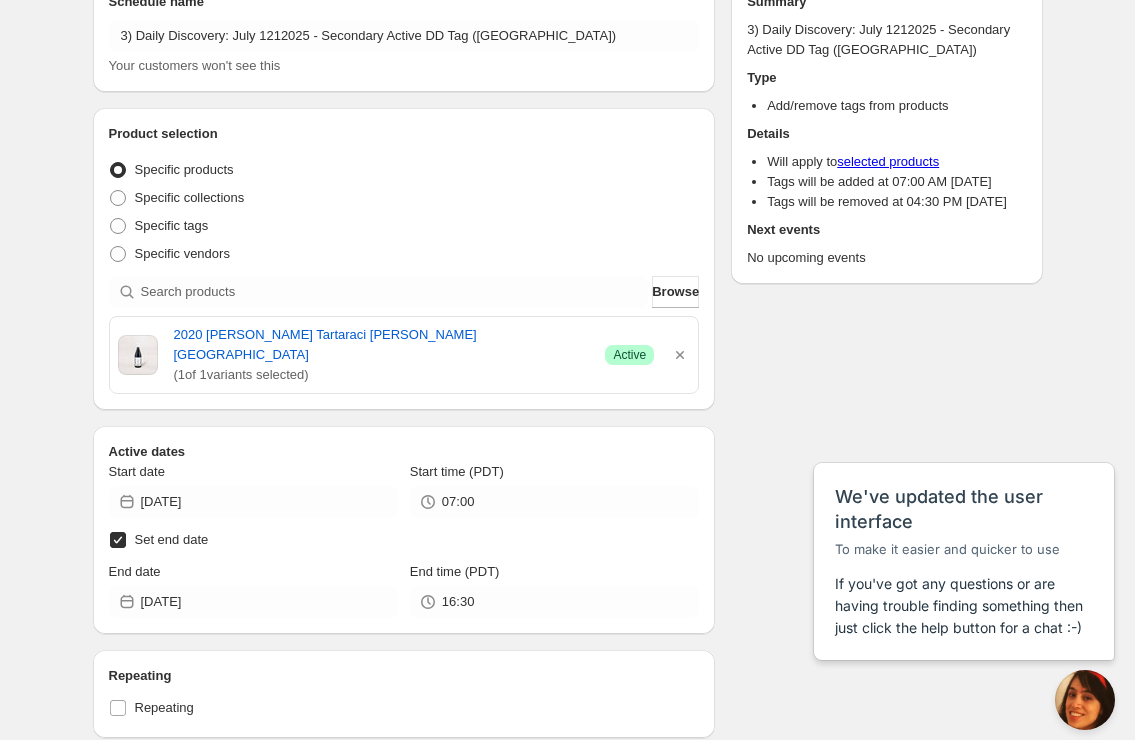 drag, startPoint x: 675, startPoint y: 326, endPoint x: 571, endPoint y: 301, distance: 106.96261 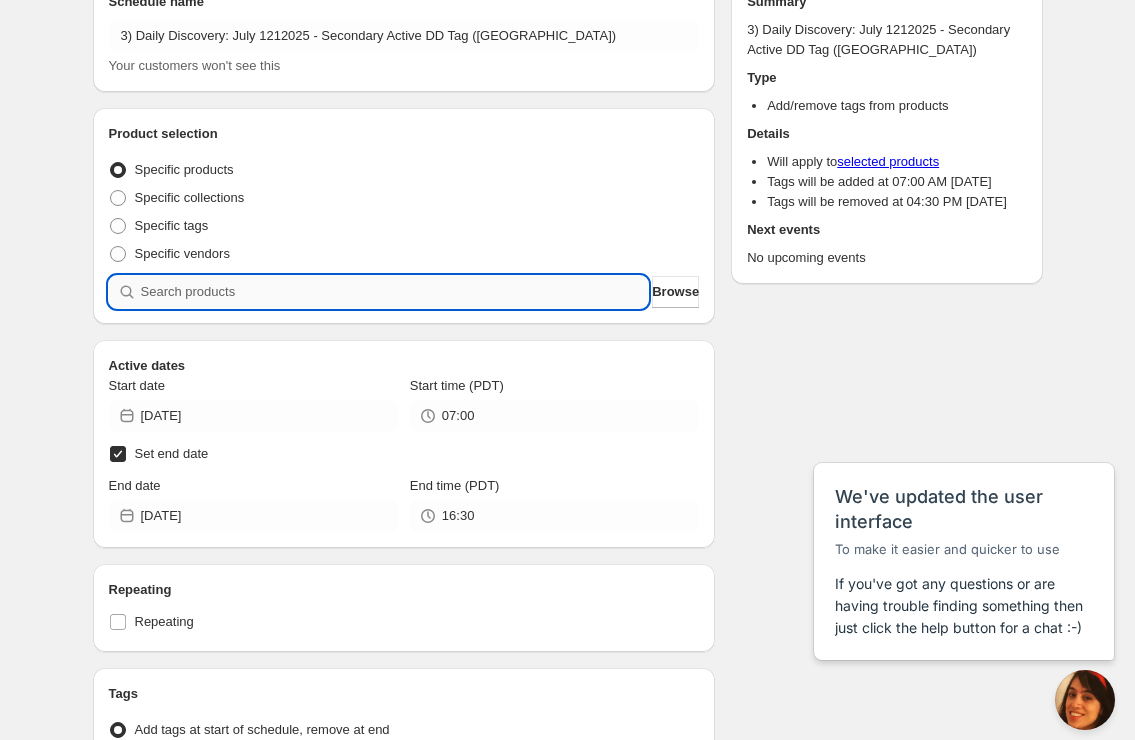 click at bounding box center [395, 292] 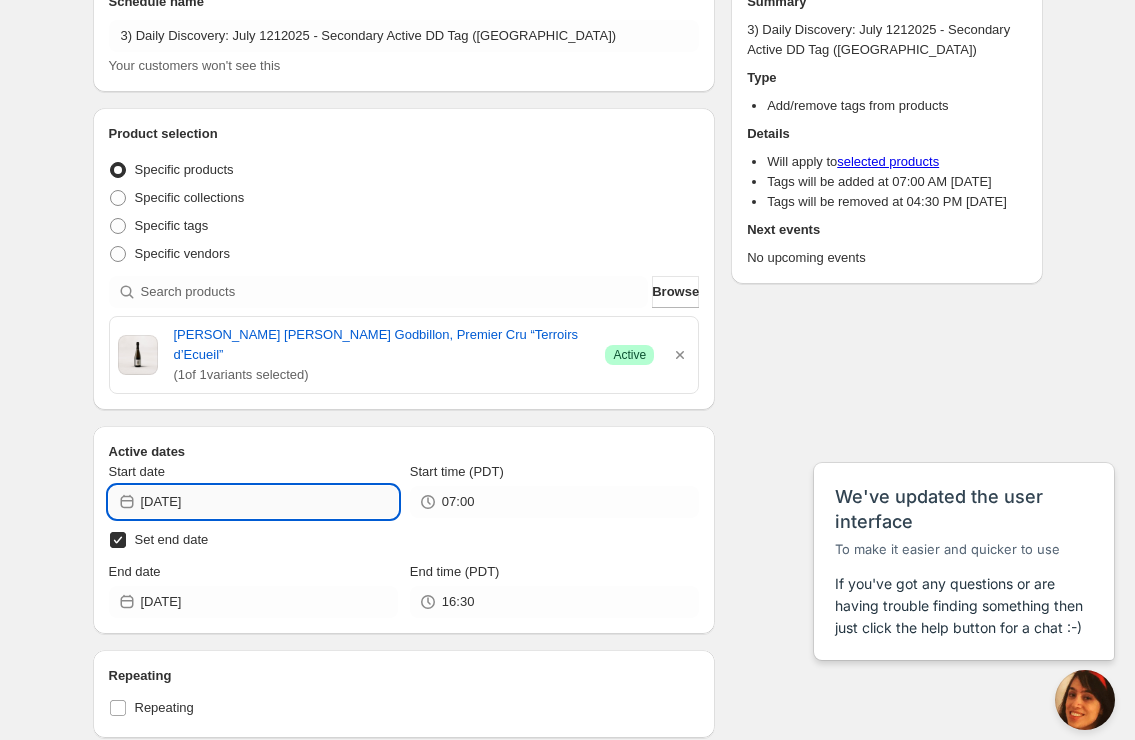 click on "[DATE]" at bounding box center [269, 502] 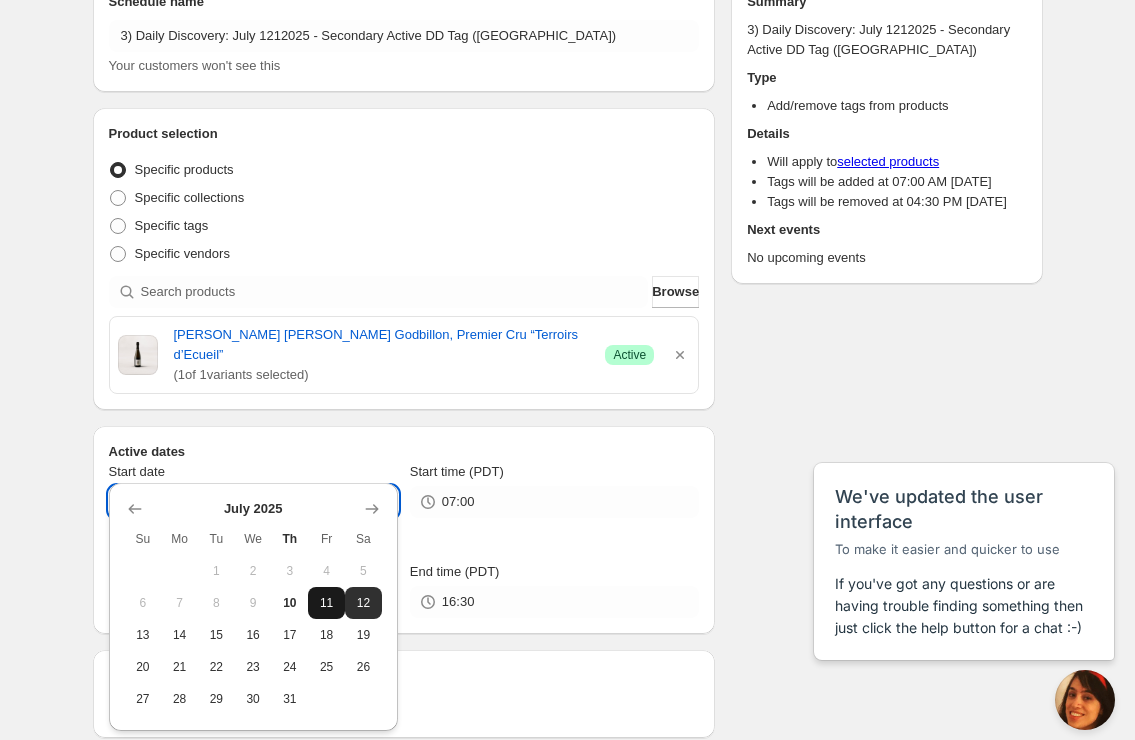 click on "11" at bounding box center (326, 603) 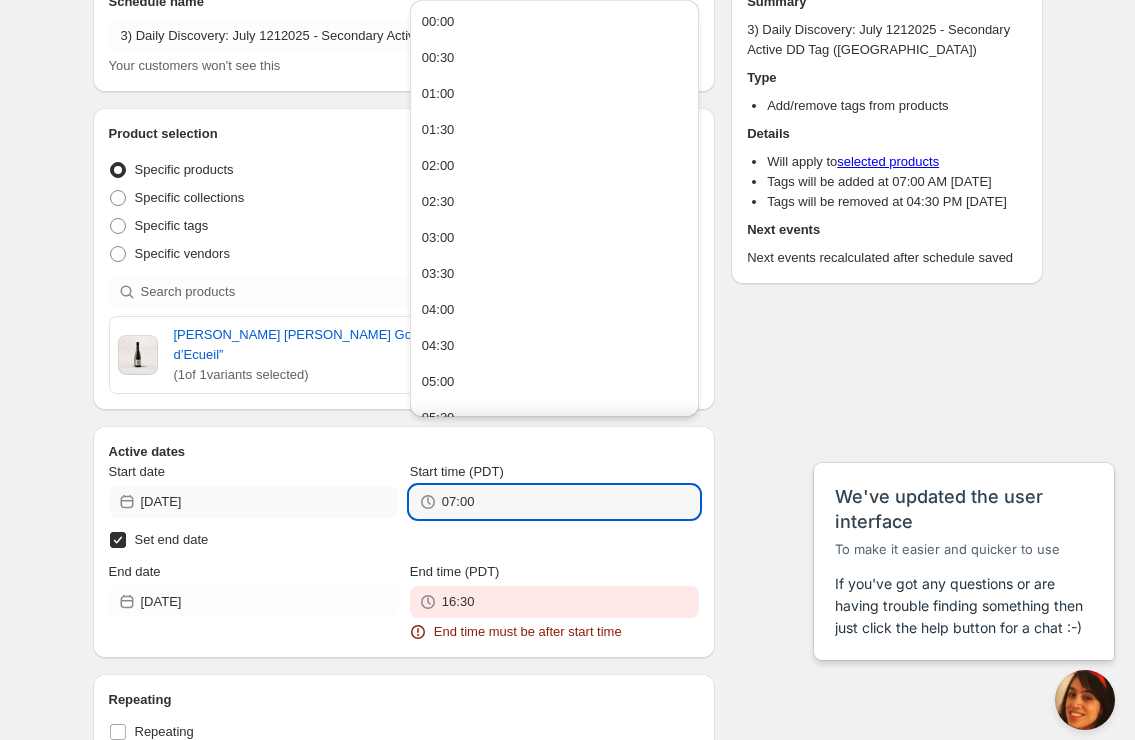 drag, startPoint x: 494, startPoint y: 468, endPoint x: 357, endPoint y: 459, distance: 137.2953 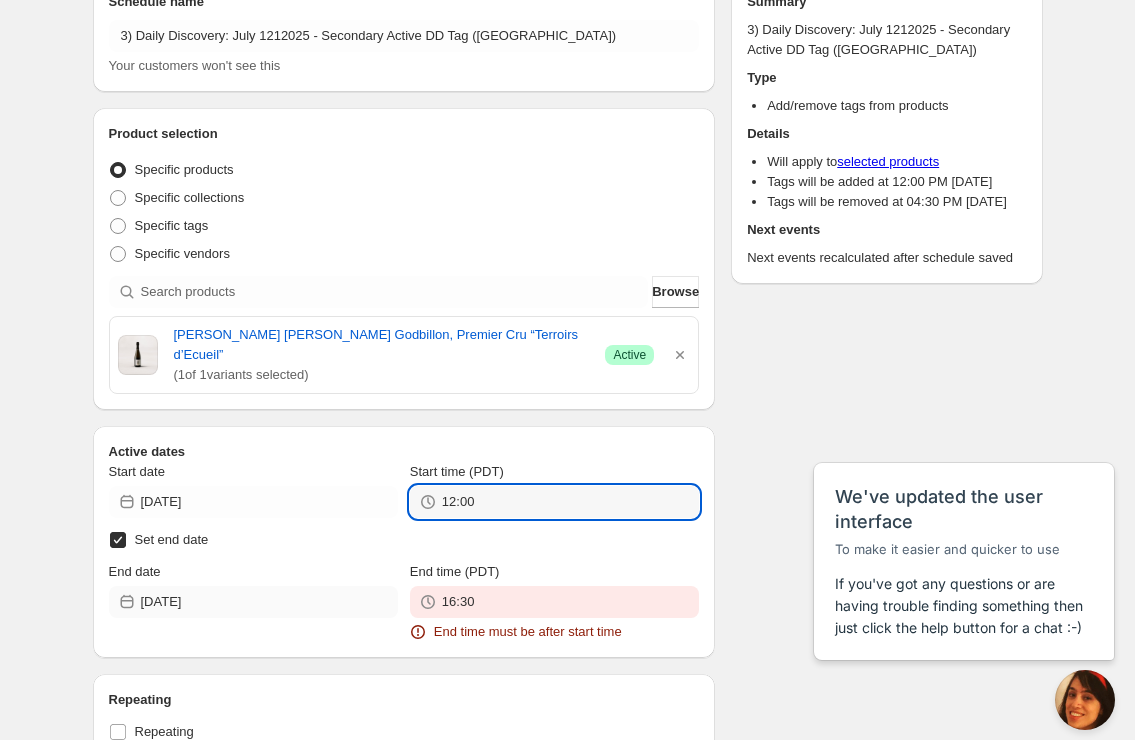 type on "12:00" 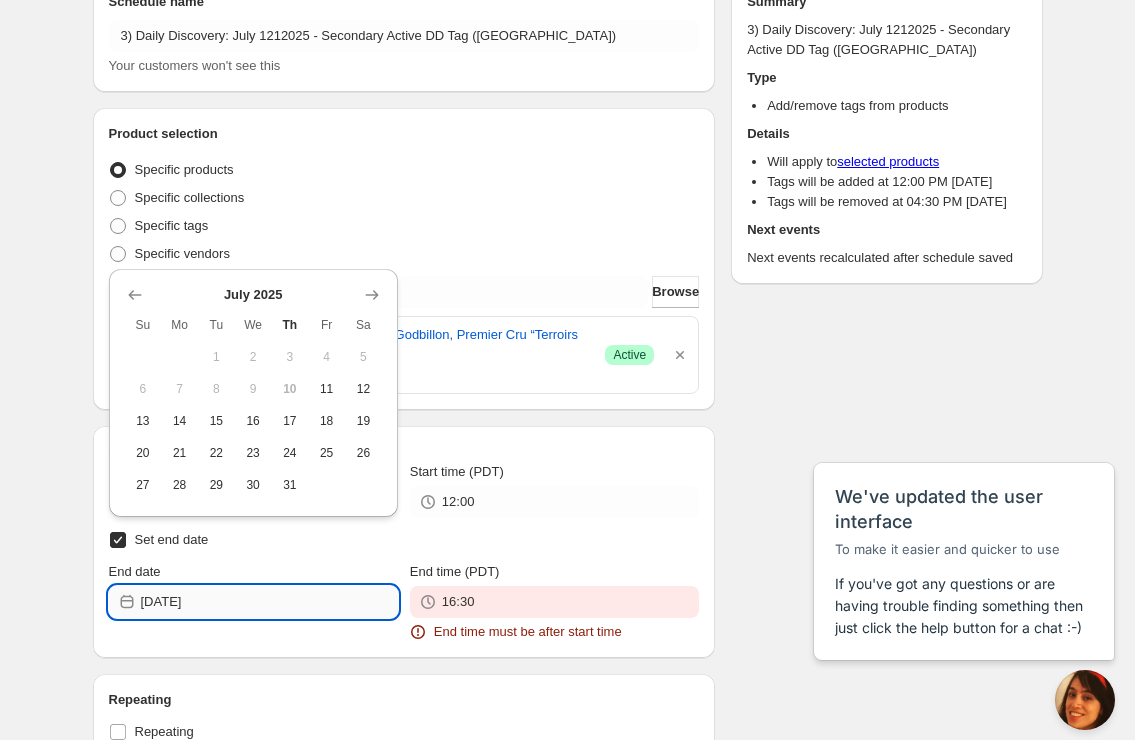 click on "[DATE]" at bounding box center [269, 602] 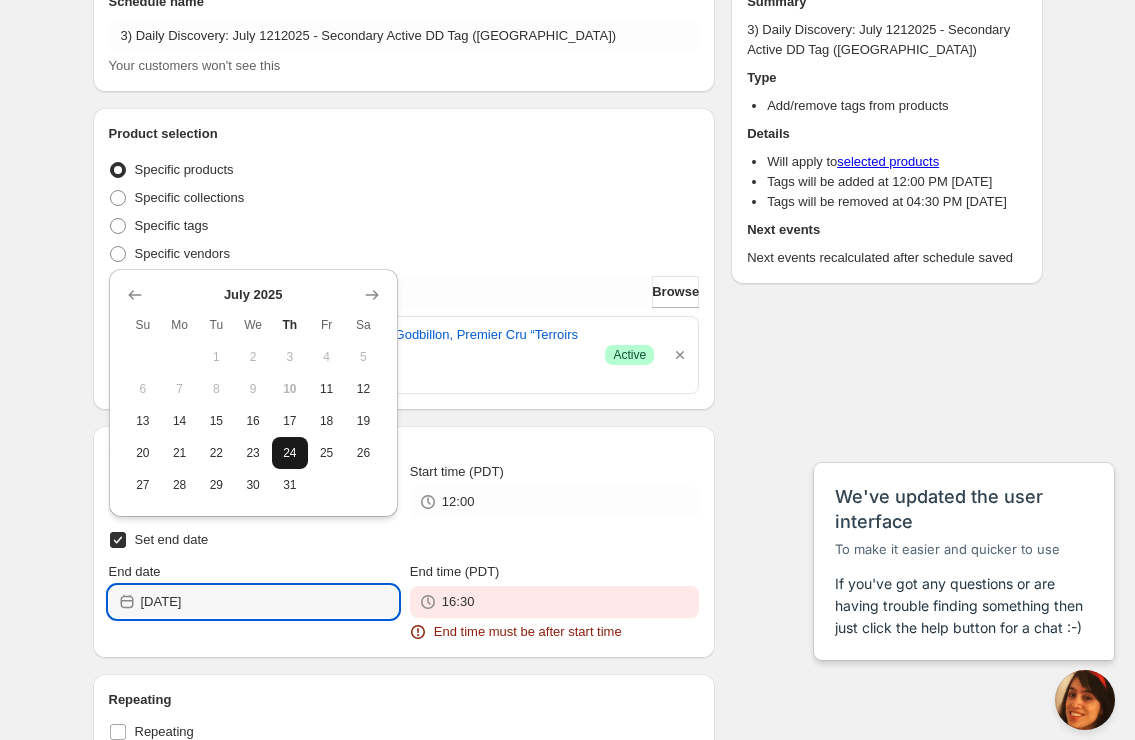 click on "24" at bounding box center (290, 453) 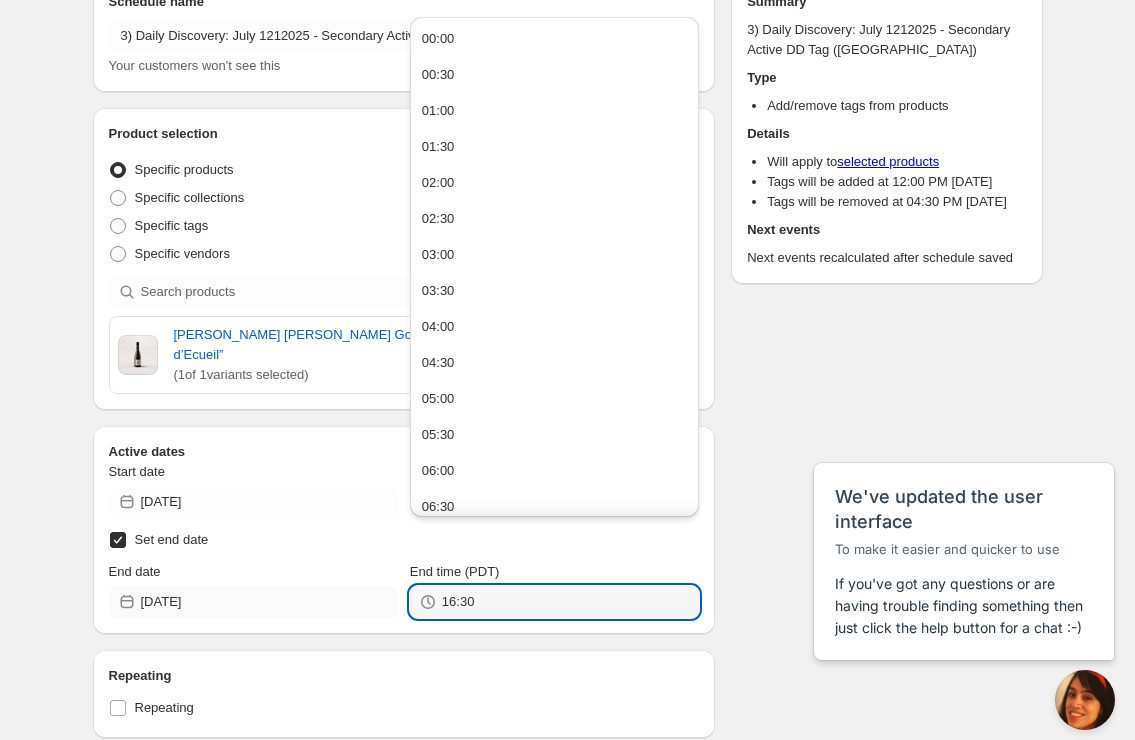 drag, startPoint x: 511, startPoint y: 560, endPoint x: 272, endPoint y: 545, distance: 239.47025 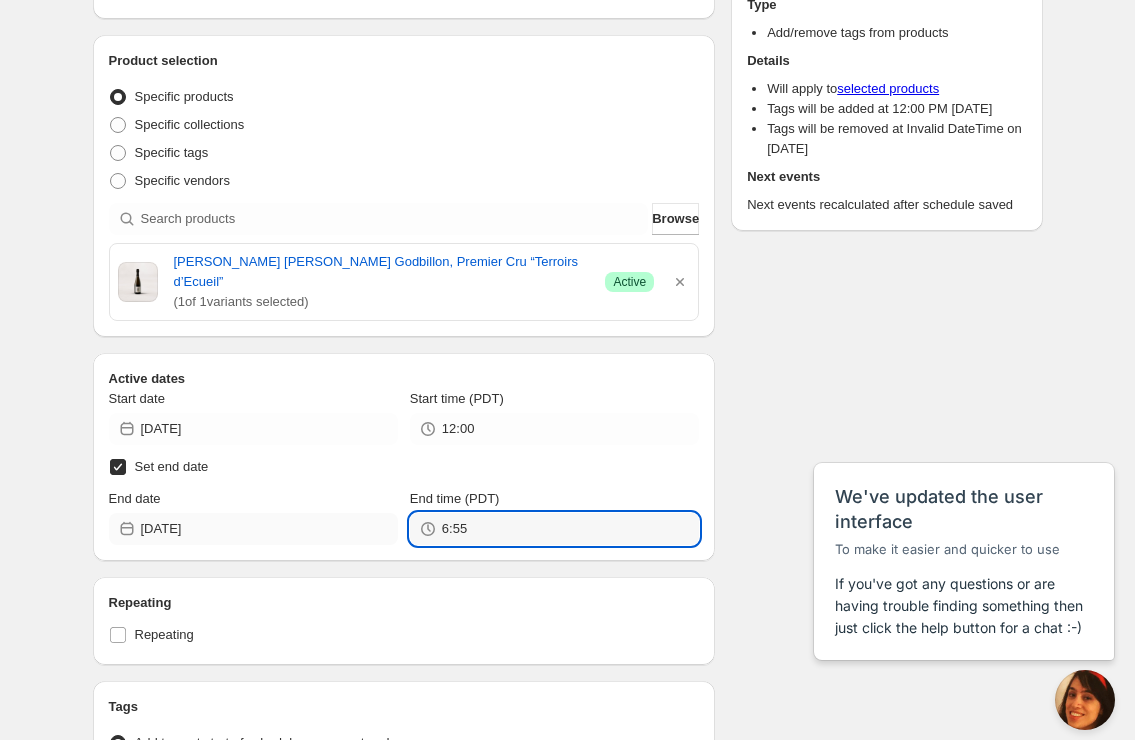 scroll, scrollTop: 199, scrollLeft: 0, axis: vertical 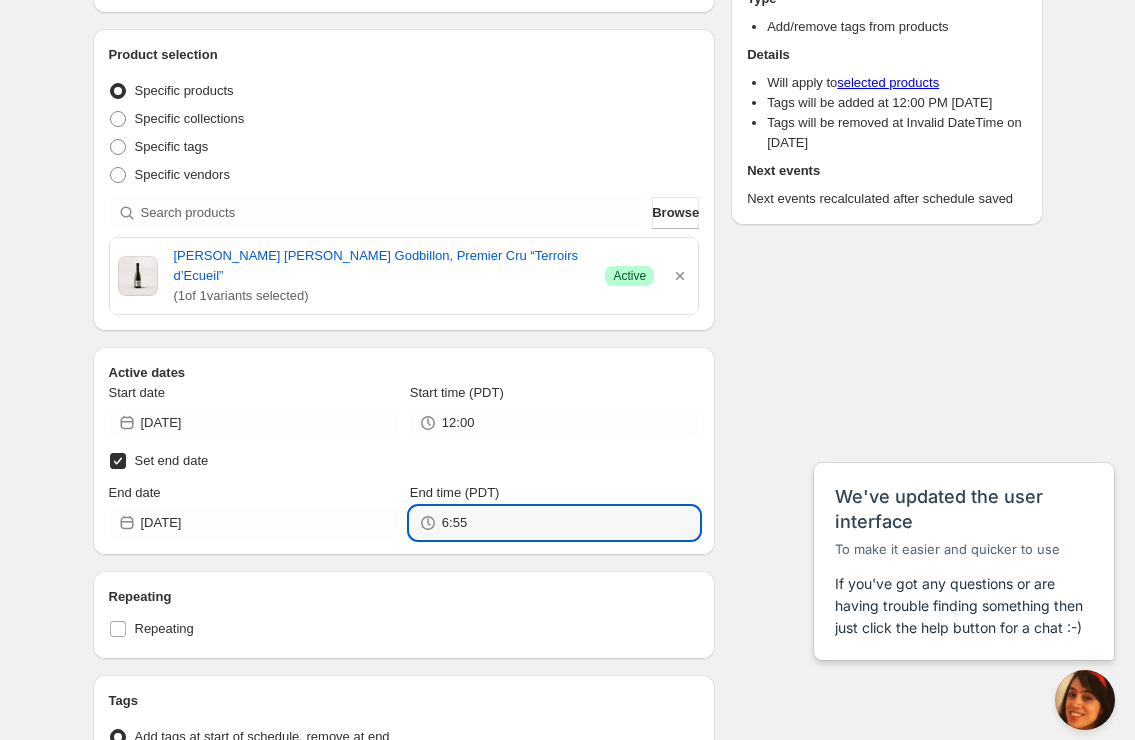 type on "06:55" 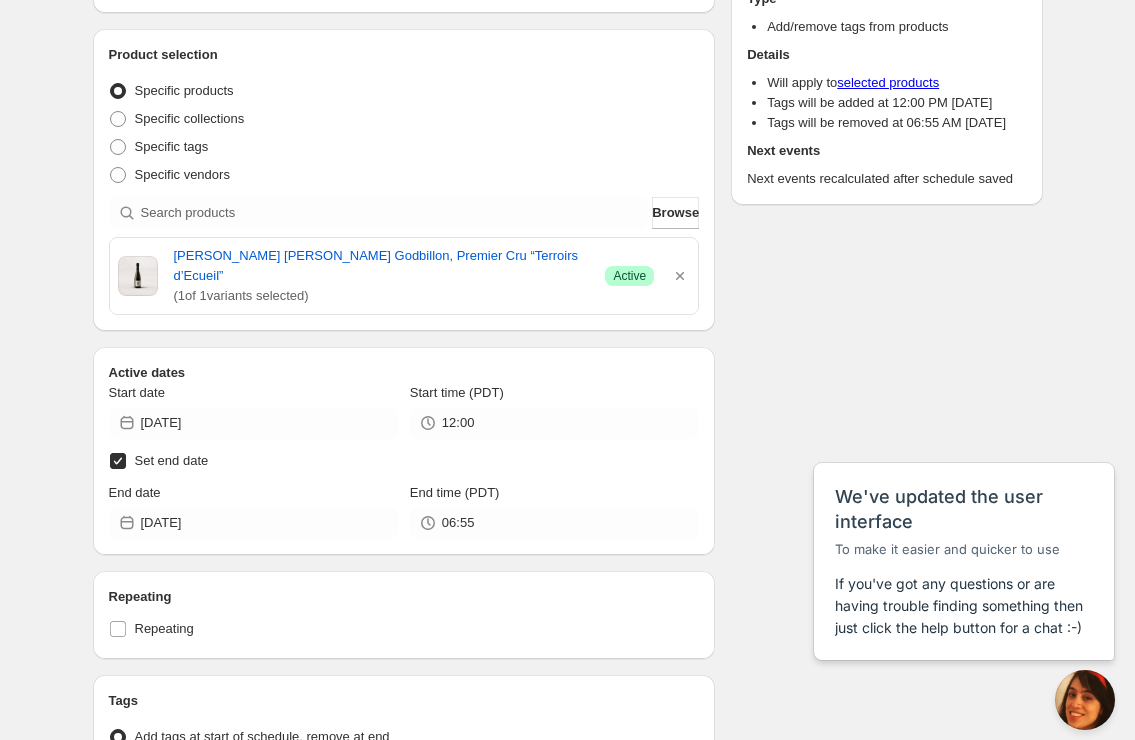 click on "Schedule name 3) Daily Discovery: July 1212025 - Secondary Active DD Tag (Lacourte) Your customers won't see this Product selection Entity type Specific products Specific collections Specific tags Specific vendors Browse [PERSON_NAME] [PERSON_NAME] Godbillon, Premier Cru “Terroirs d’Ecueil” ( 1  of   1  variants selected) Success Active Active dates Start date [DATE] Start time (PDT) 12:00 Set end date End date [DATE] End time (PDT) 06:55 Repeating Repeating Ok Cancel Every 1 Date range Days Weeks Months Years Days Ends Never On specific date After a number of occurances Tags Tag type Add tags at start of schedule, remove at end Remove tags at start of schedule, add at end Tags Daily Discovery: Active Badge: Daily Discovery Daily Discovery: Feed Countdown timer Show a countdown timer on the product page The countdown timer will show the time remaining until the end of the schedule. Remember to add the Countdown Timer block to your theme and configure it to your liking. Open theme editor" at bounding box center (404, 483) 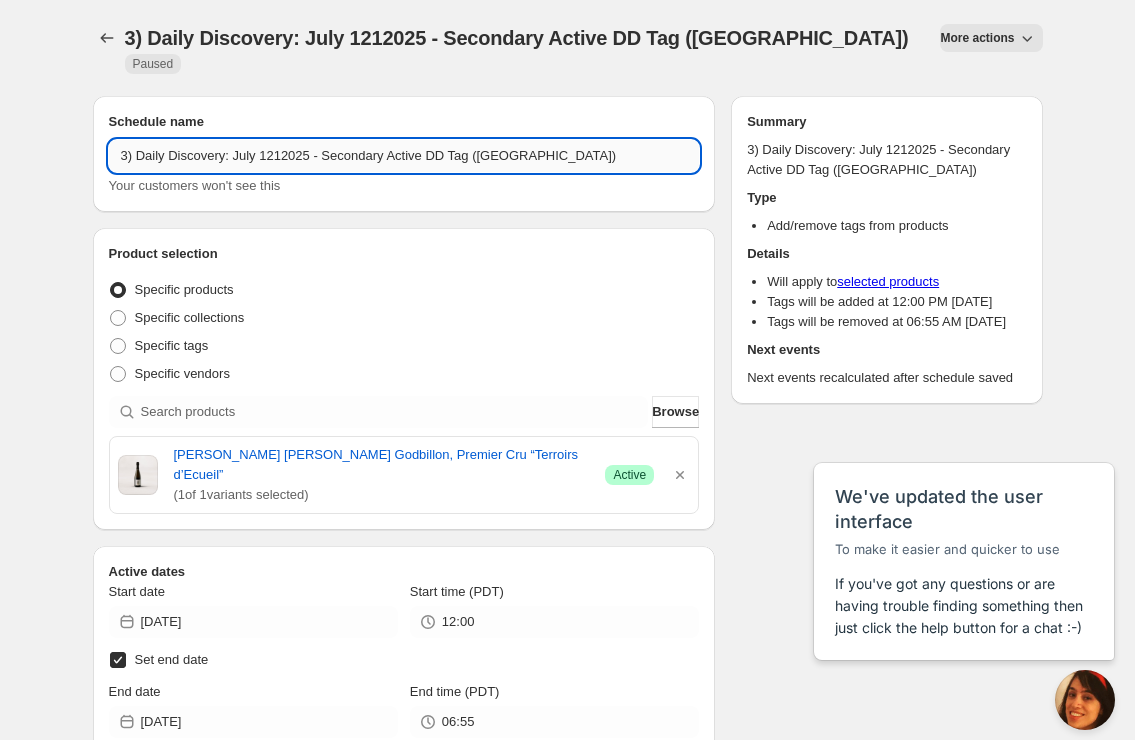 click on "3) Daily Discovery: July 1212025 - Secondary Active DD Tag ([GEOGRAPHIC_DATA])" at bounding box center [404, 156] 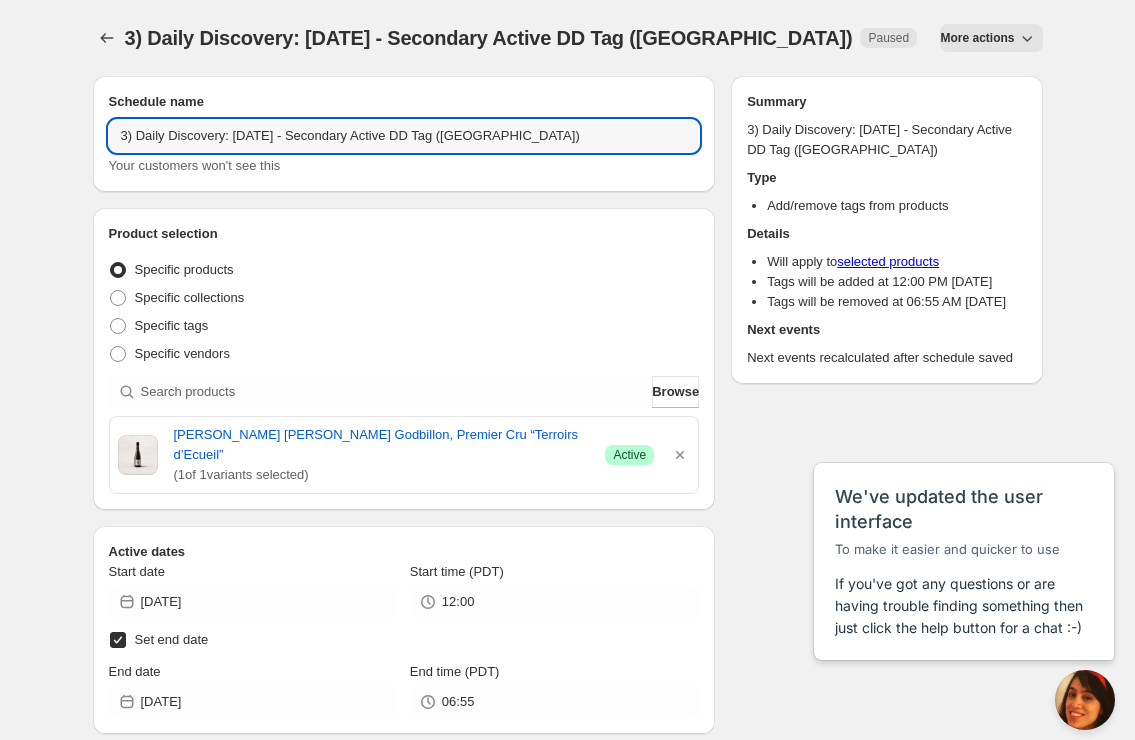 type on "3) Daily Discovery: [DATE] - Secondary Active DD Tag ([GEOGRAPHIC_DATA])" 